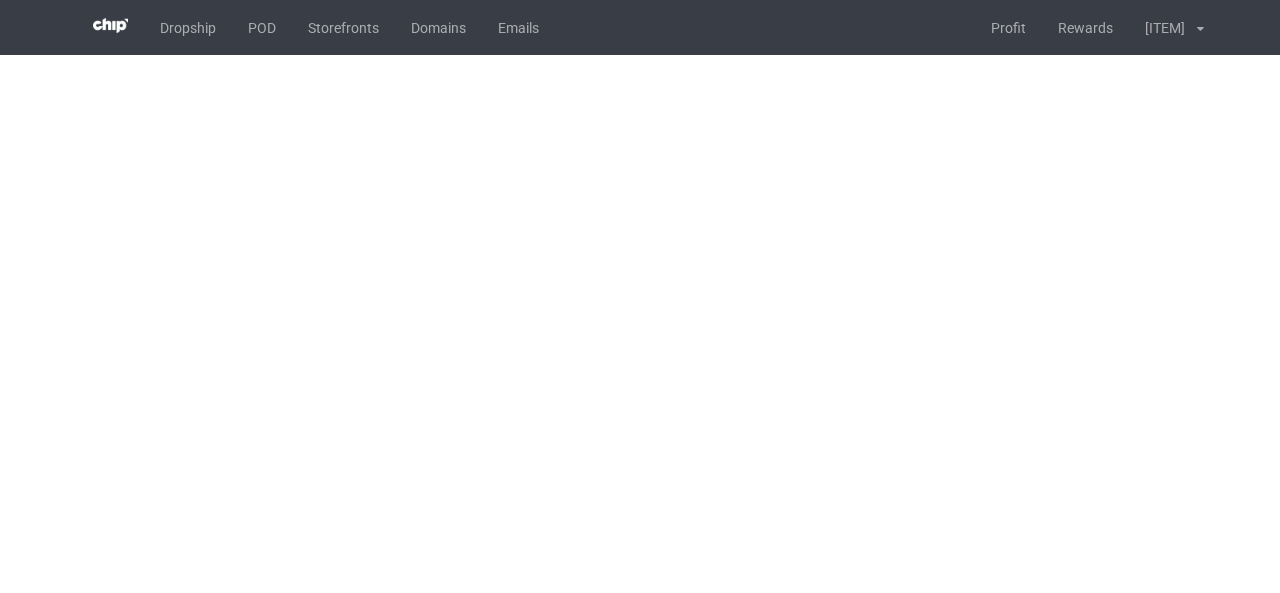 scroll, scrollTop: 0, scrollLeft: 0, axis: both 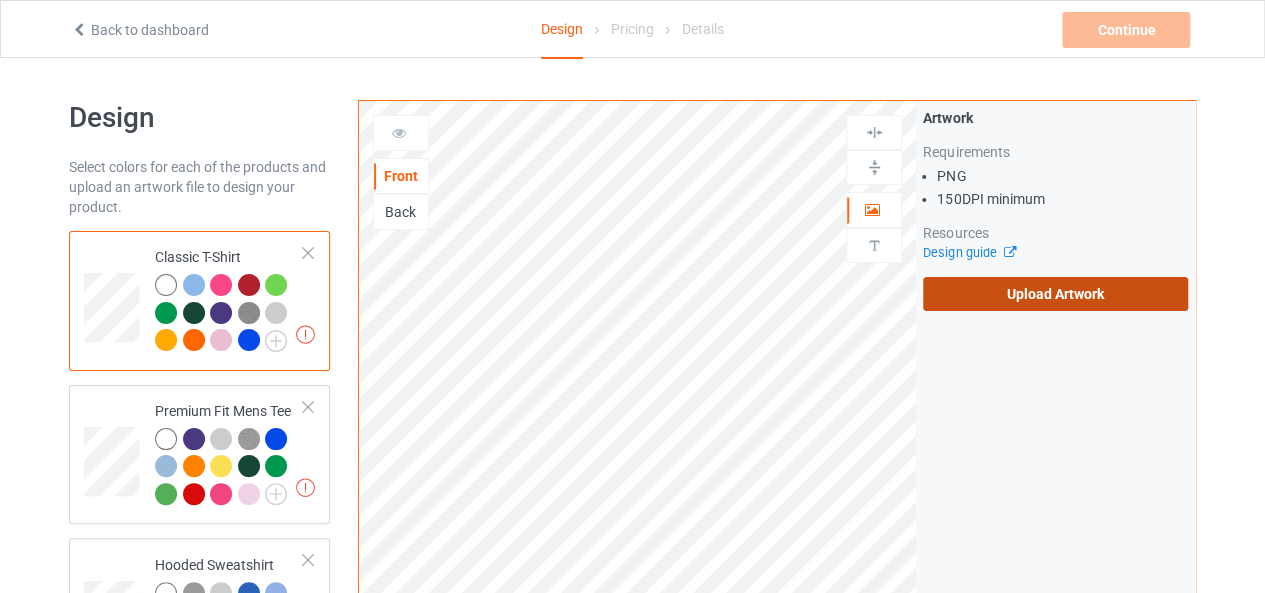 click on "Upload Artwork" at bounding box center (1055, 294) 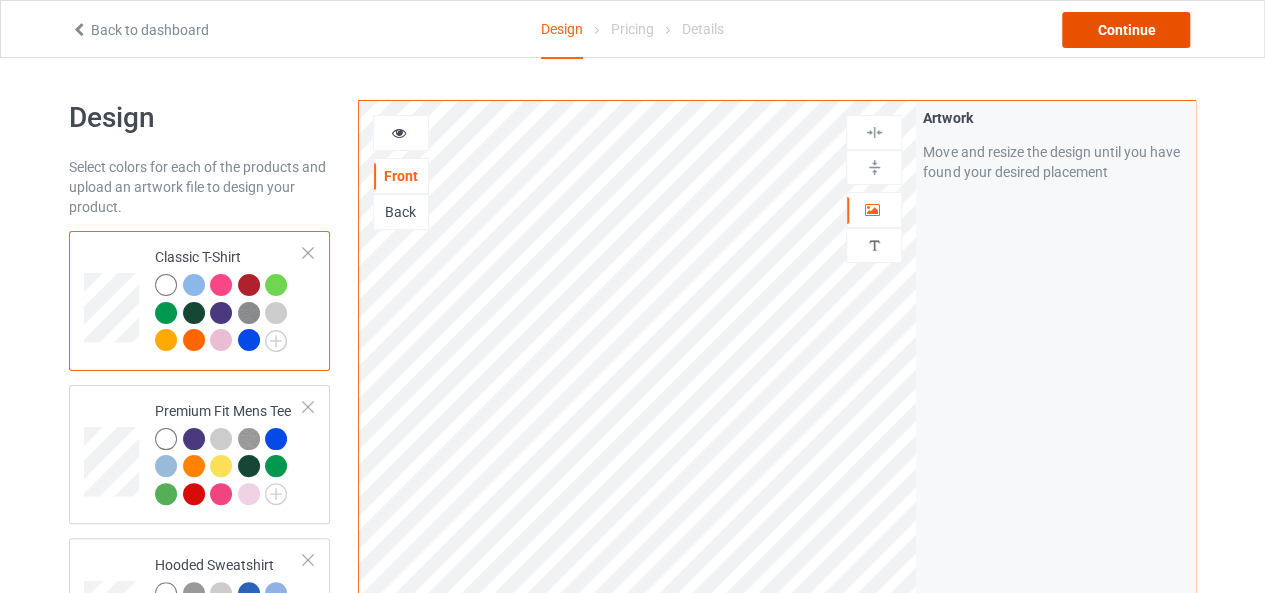 click on "Continue" at bounding box center (1126, 30) 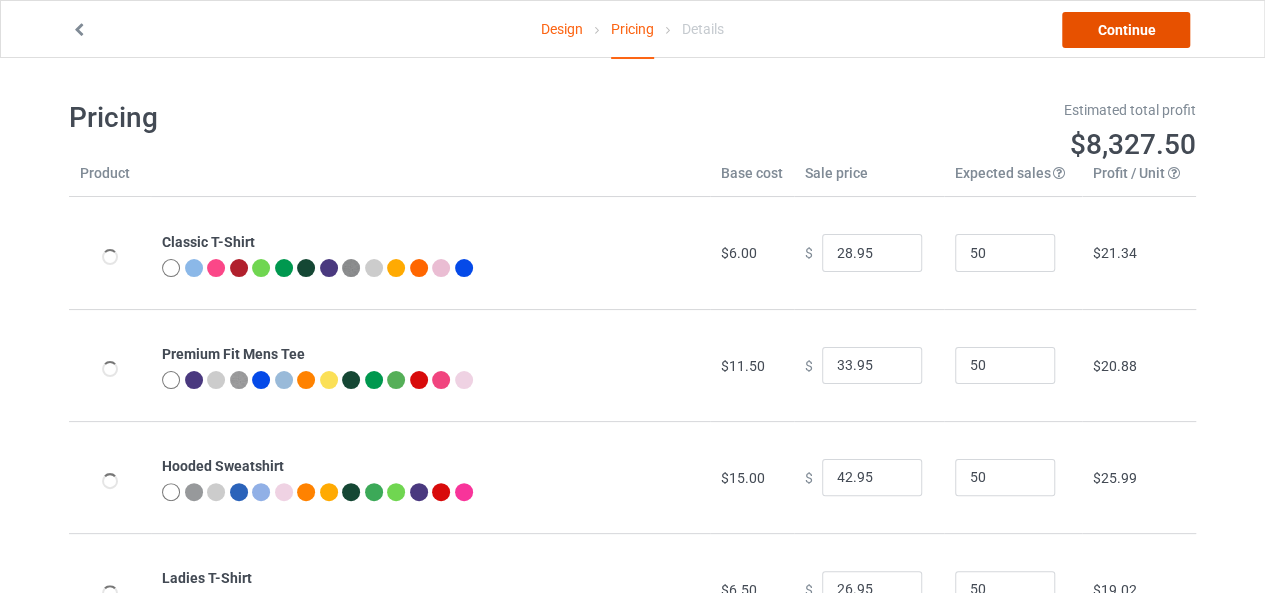 click on "Continue" at bounding box center (1126, 30) 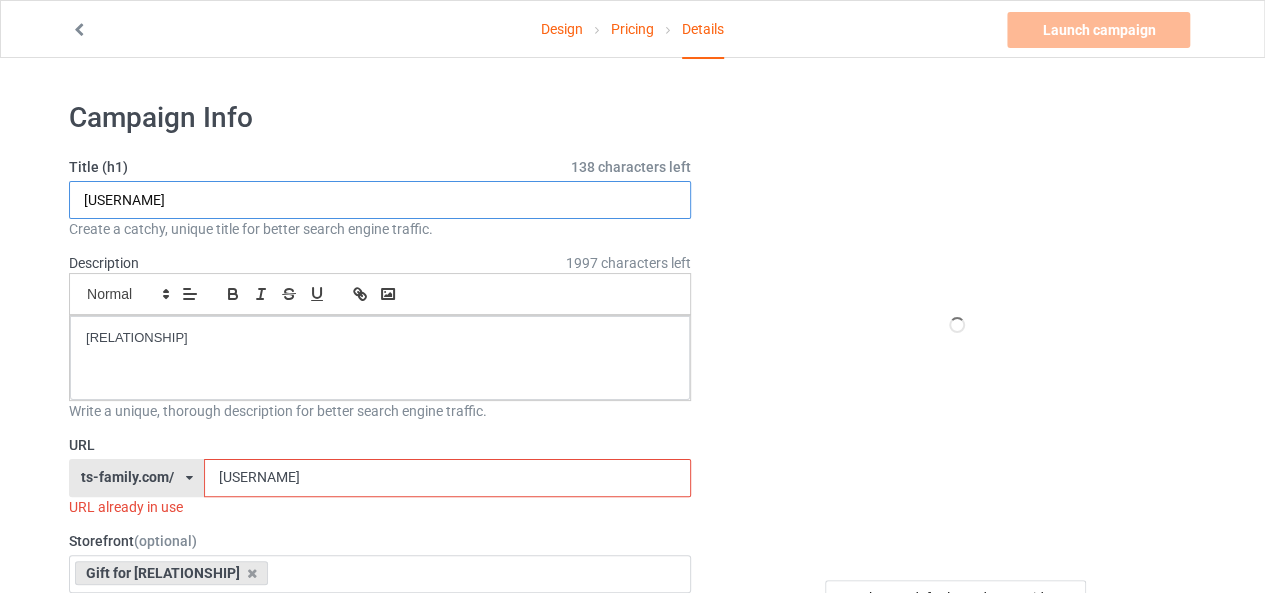 drag, startPoint x: 164, startPoint y: 201, endPoint x: 153, endPoint y: 203, distance: 11.18034 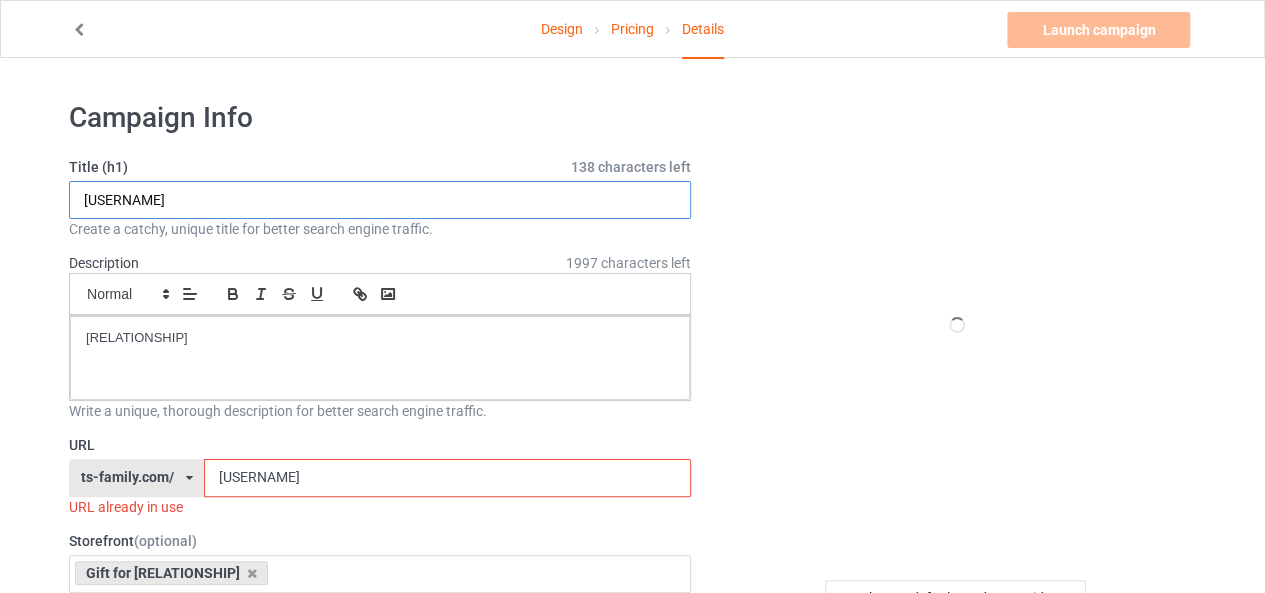 click on "[USERNAME]" at bounding box center (380, 200) 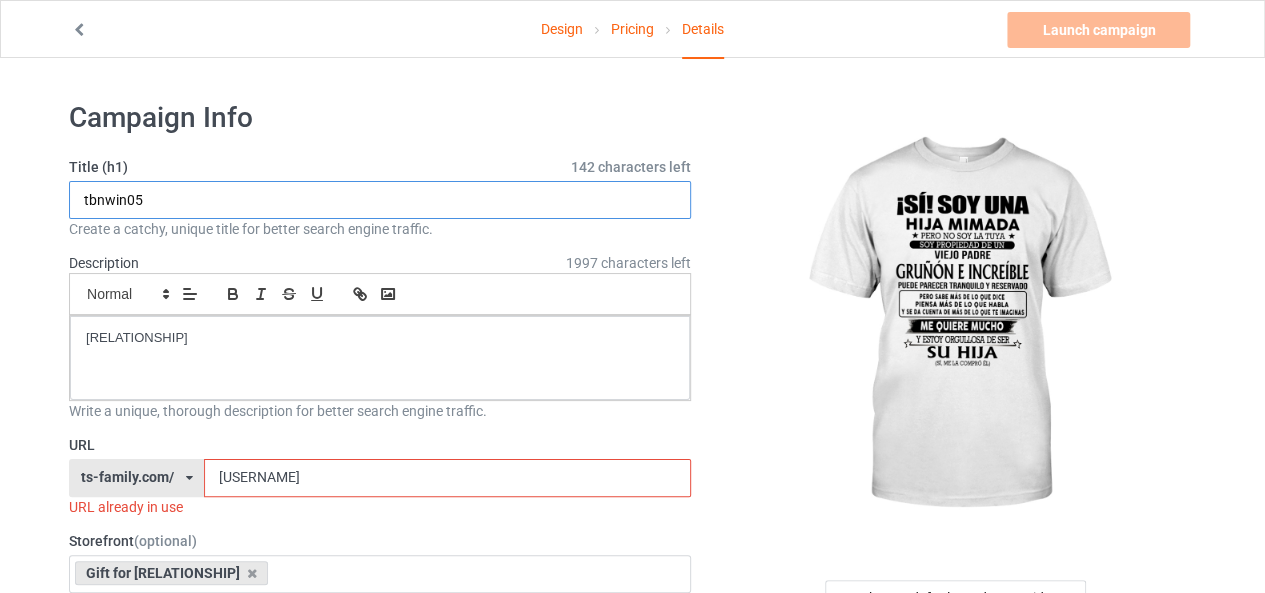 type on "tbnwin05" 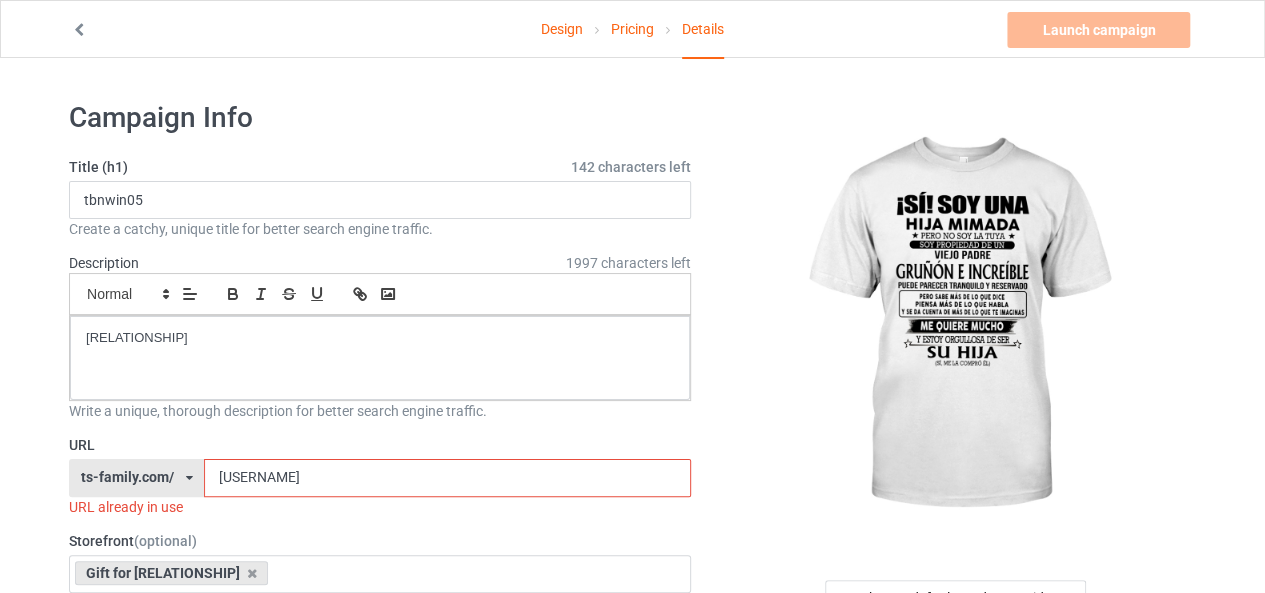 click on "goodmenwin05" at bounding box center [447, 478] 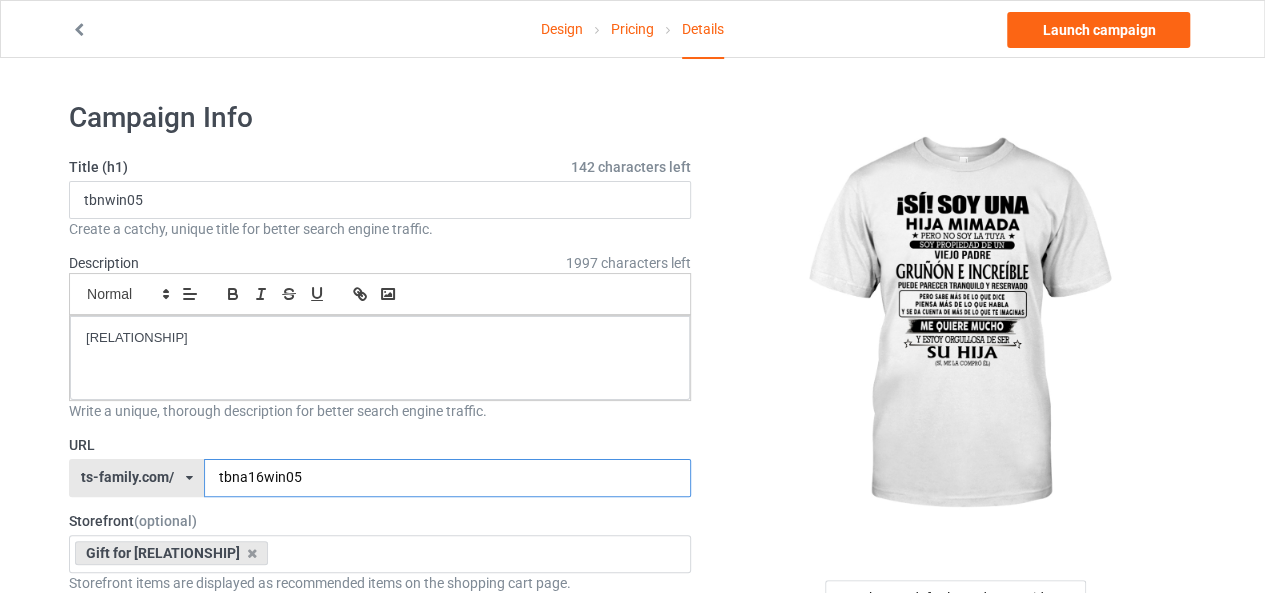 click on "tbna16win05" at bounding box center (447, 478) 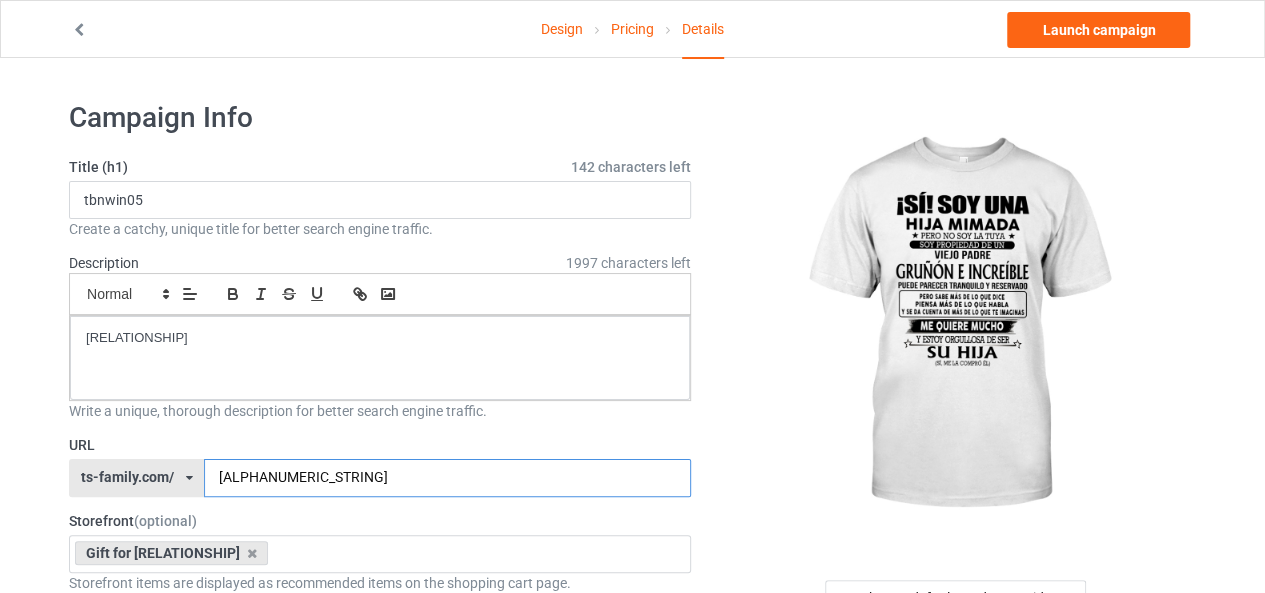 click on "tbnA16win05" at bounding box center [447, 478] 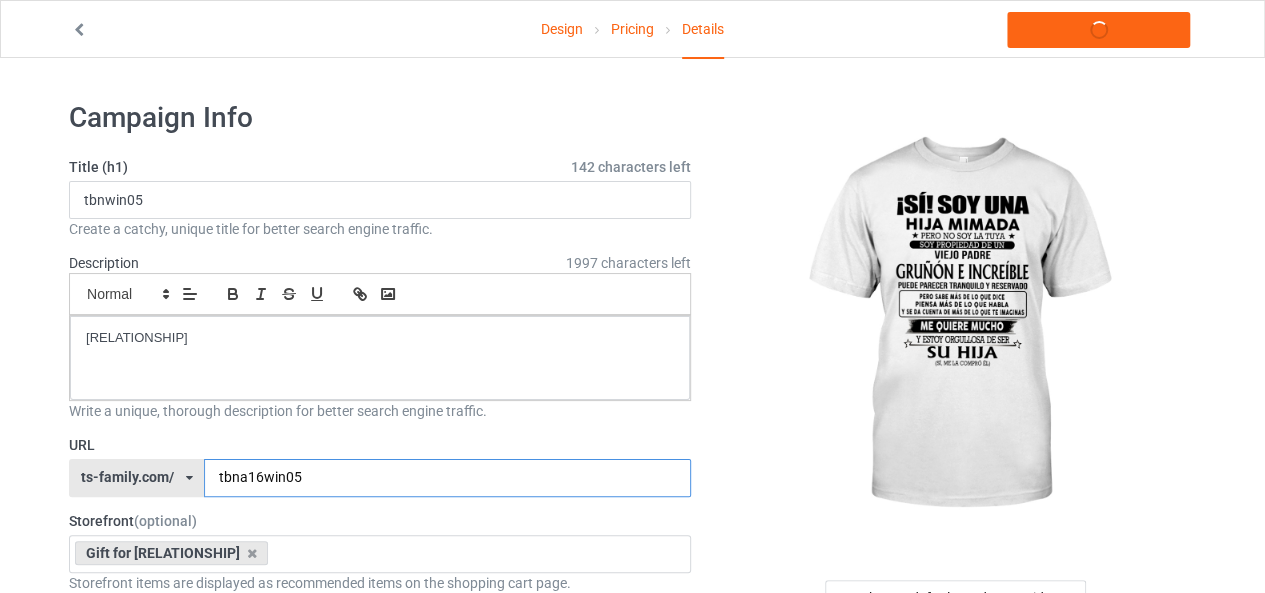 click on "tbna16win05" at bounding box center (447, 478) 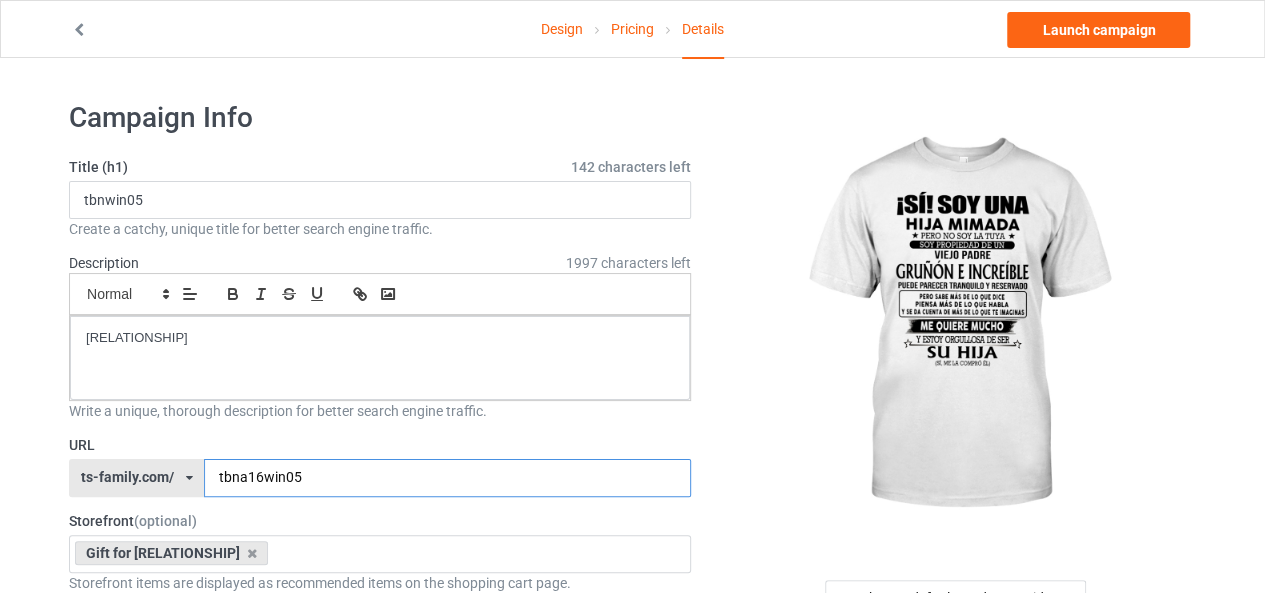 click on "tbna16win05" at bounding box center [447, 478] 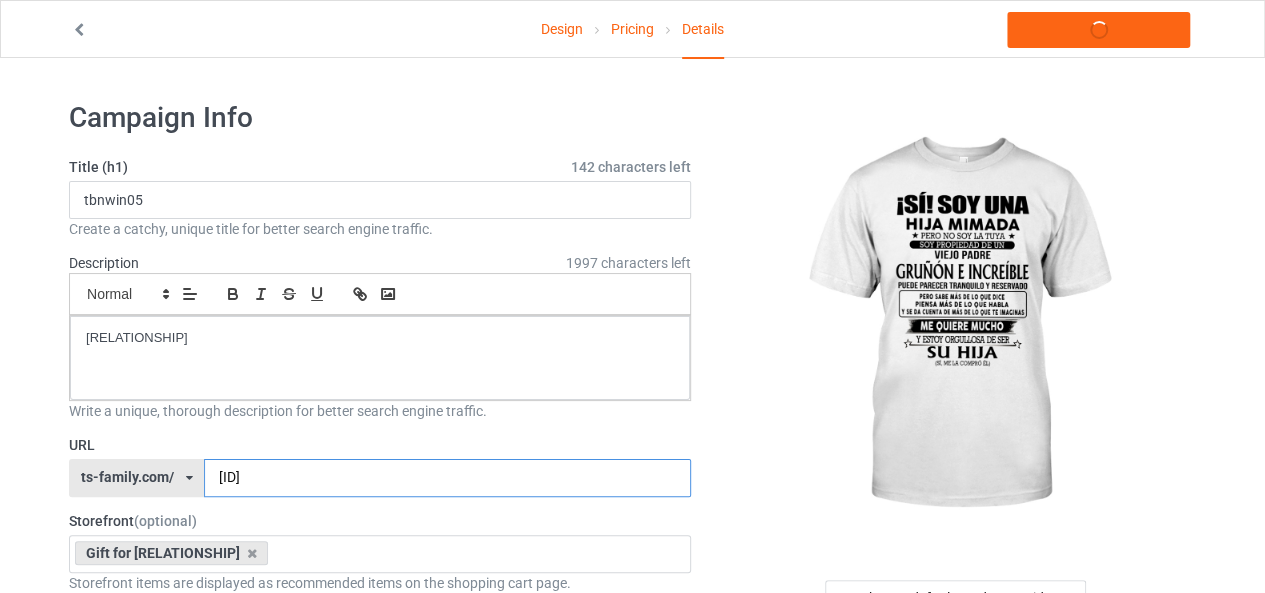 type on "tbna16win00" 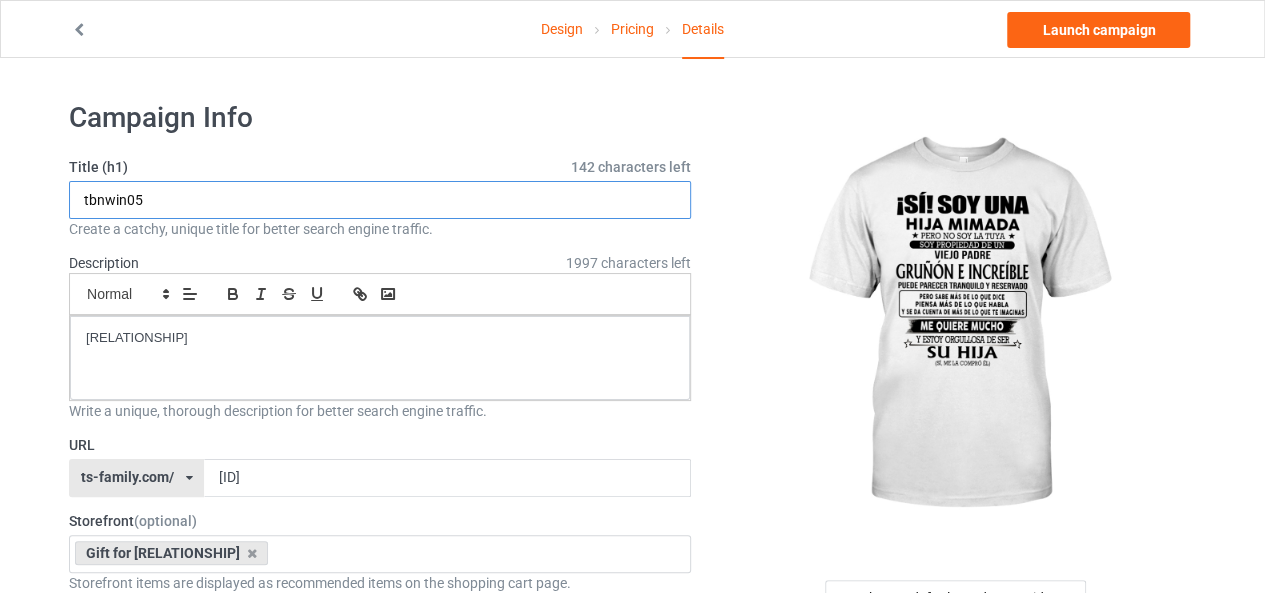 drag, startPoint x: 156, startPoint y: 202, endPoint x: 133, endPoint y: 205, distance: 23.194826 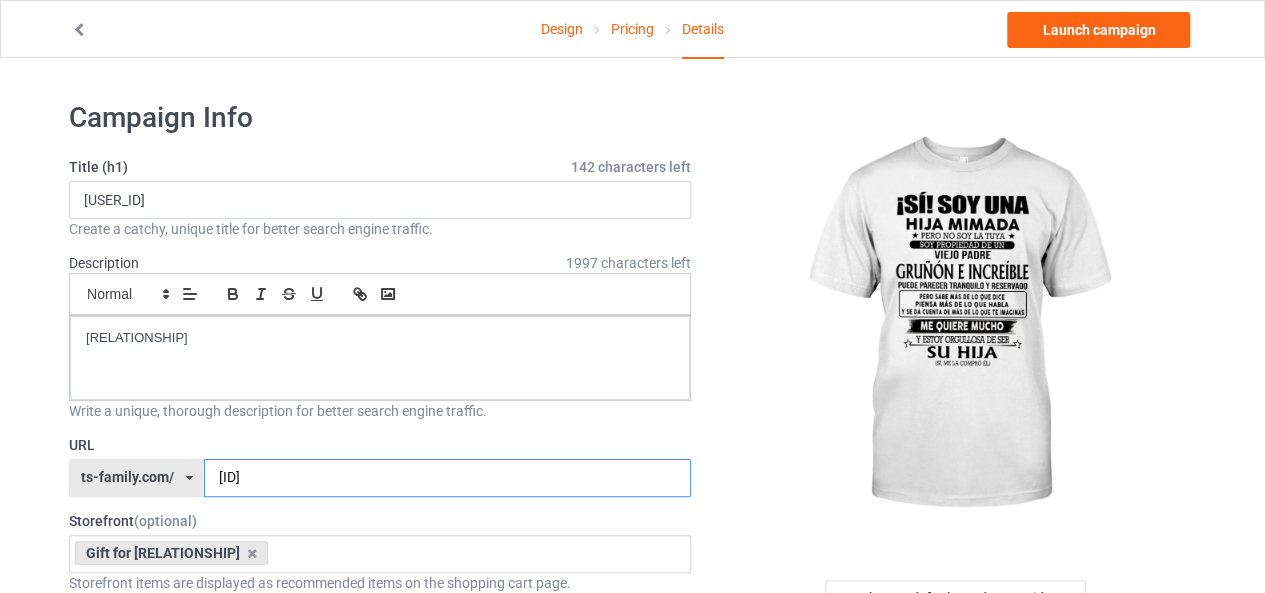 drag, startPoint x: 282, startPoint y: 471, endPoint x: 202, endPoint y: 485, distance: 81.21576 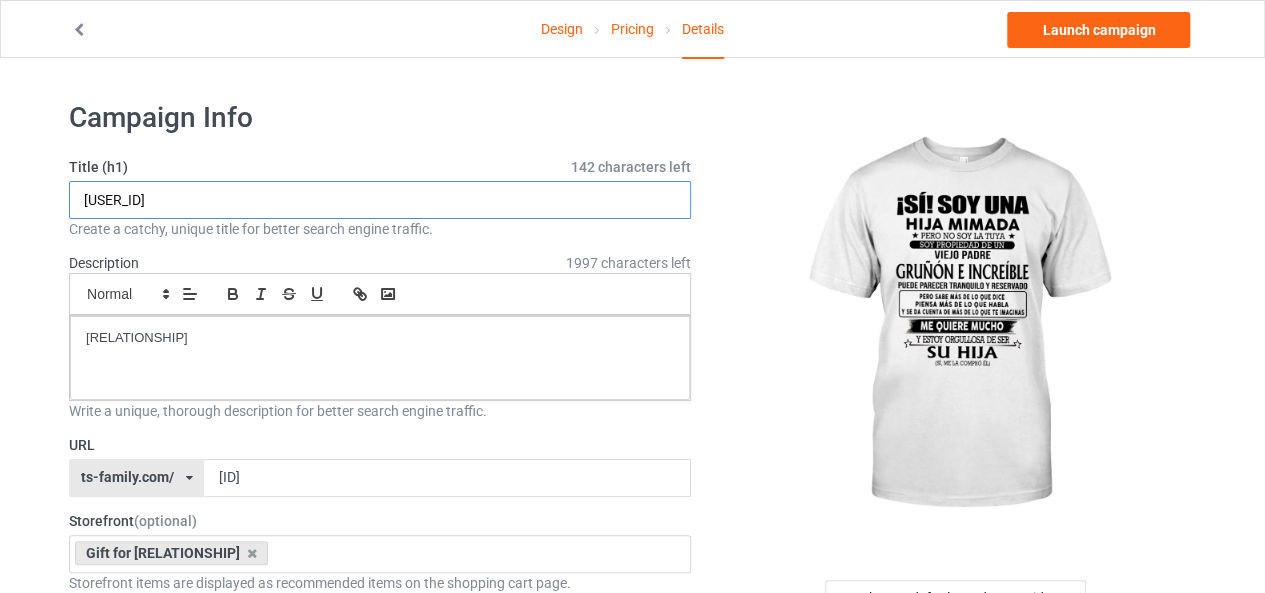 drag, startPoint x: 126, startPoint y: 204, endPoint x: 53, endPoint y: 213, distance: 73.552704 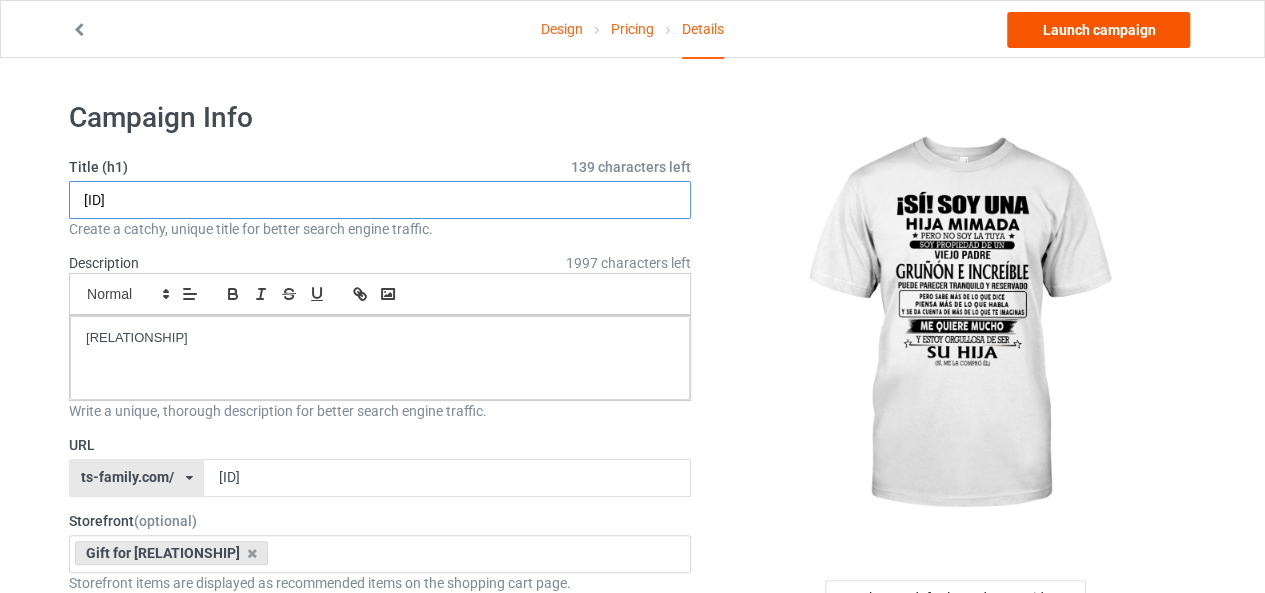 type on "tbna16win00" 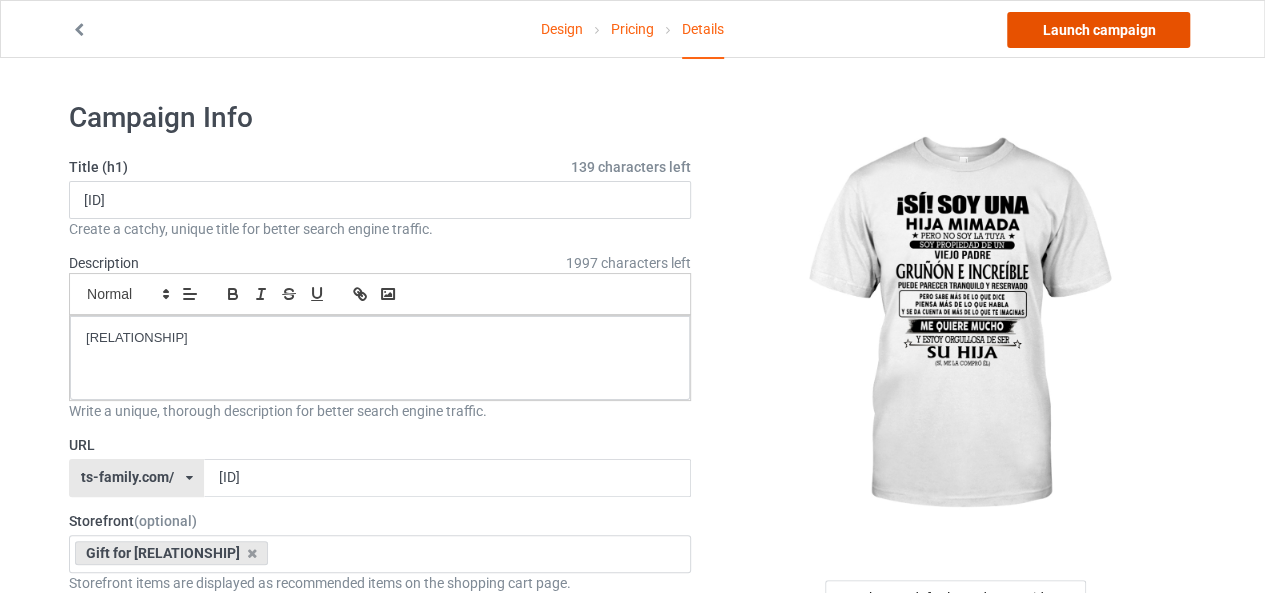 click on "Launch campaign" at bounding box center (1098, 30) 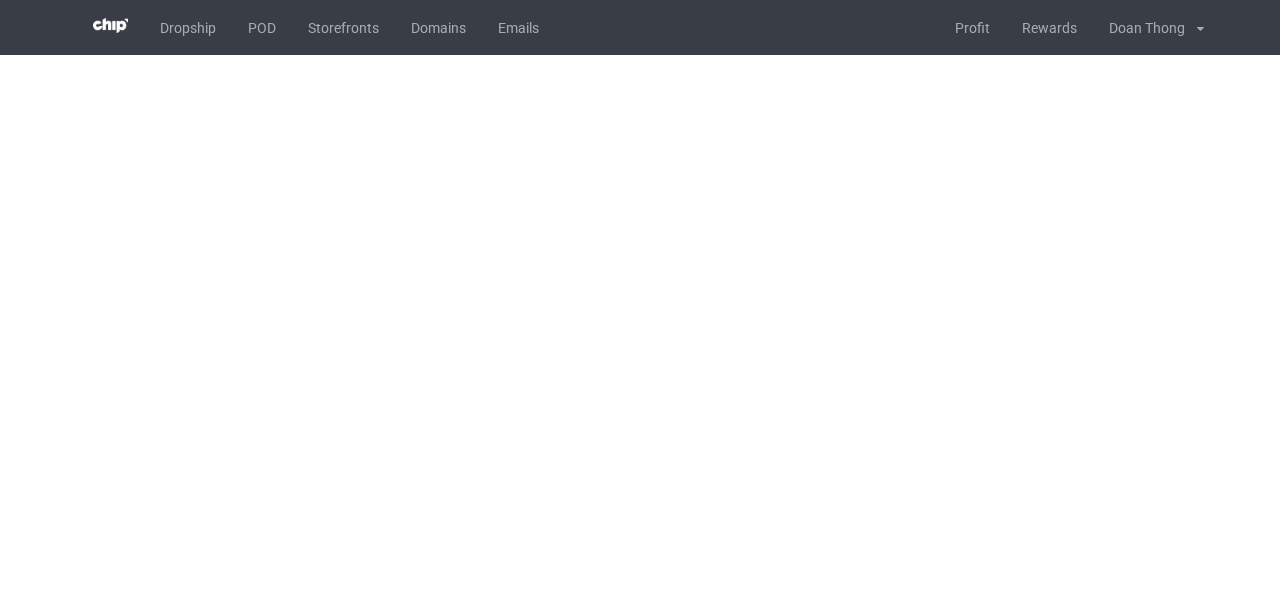 scroll, scrollTop: 0, scrollLeft: 0, axis: both 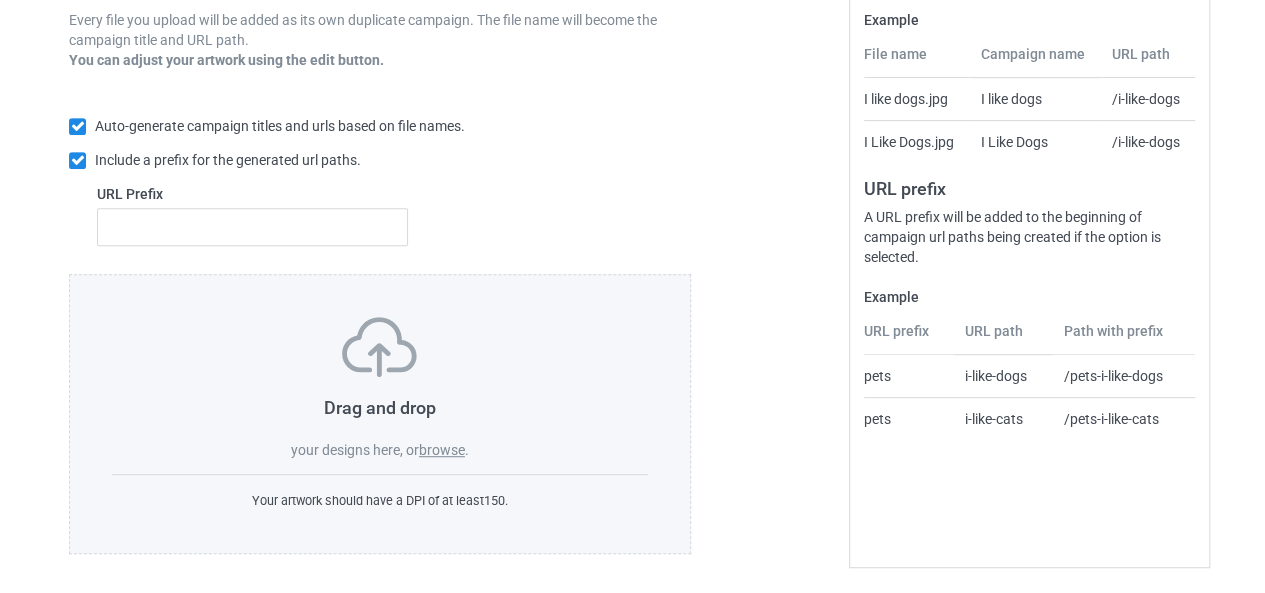 click on "browse" at bounding box center [442, 450] 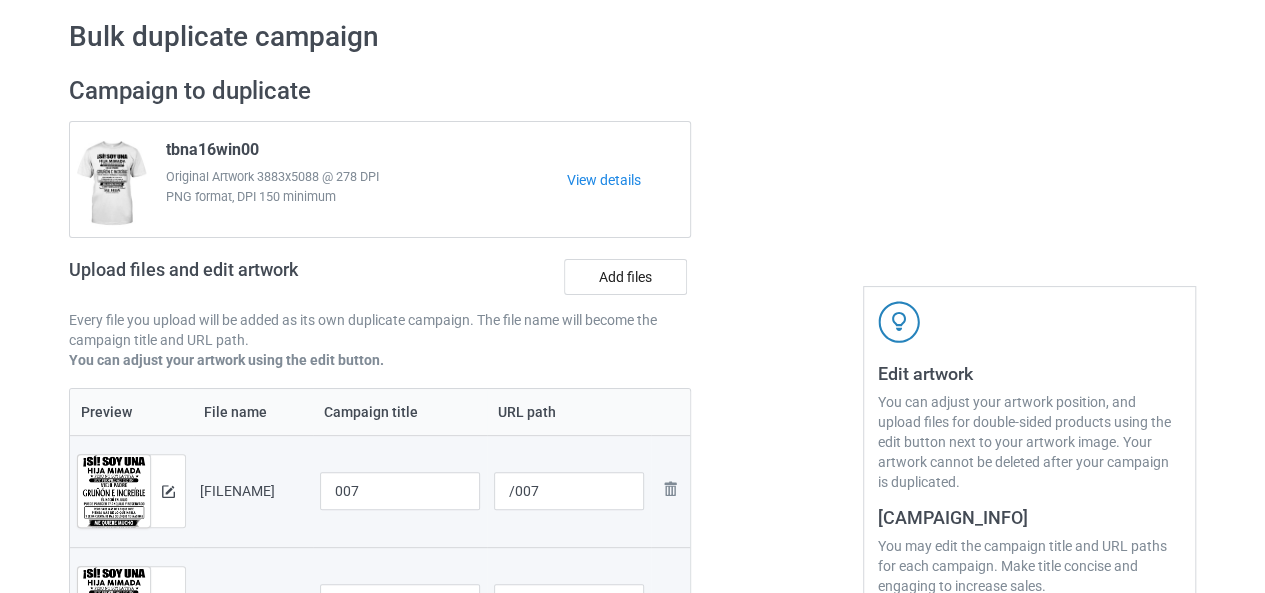 scroll, scrollTop: 0, scrollLeft: 0, axis: both 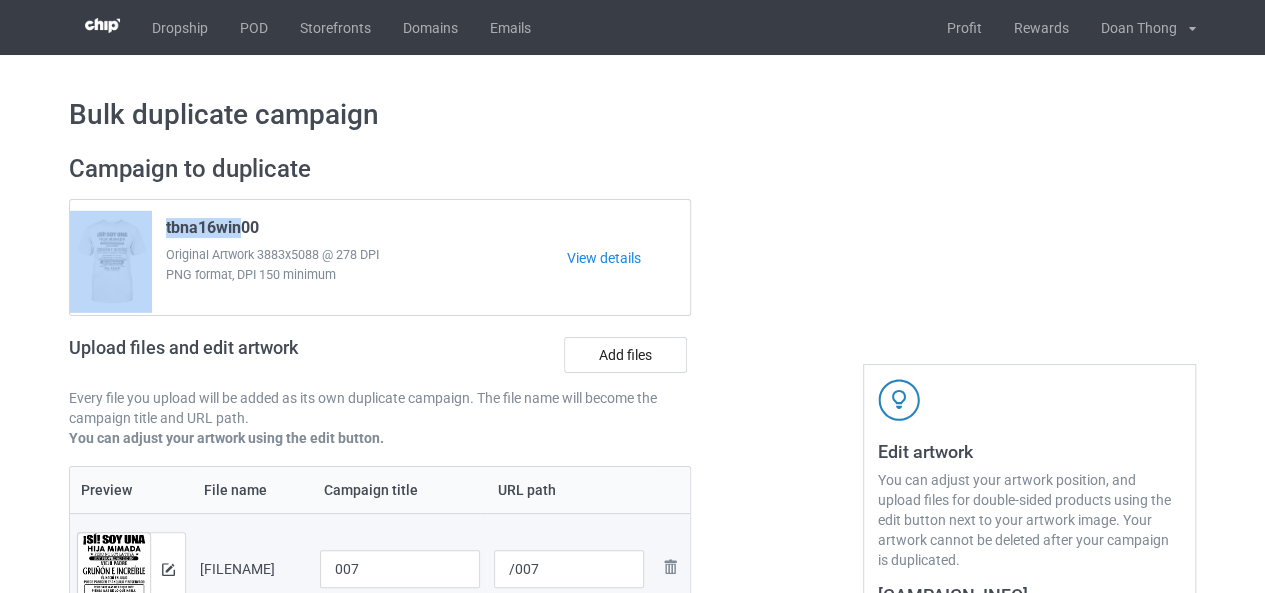 drag, startPoint x: 243, startPoint y: 229, endPoint x: 140, endPoint y: 229, distance: 103 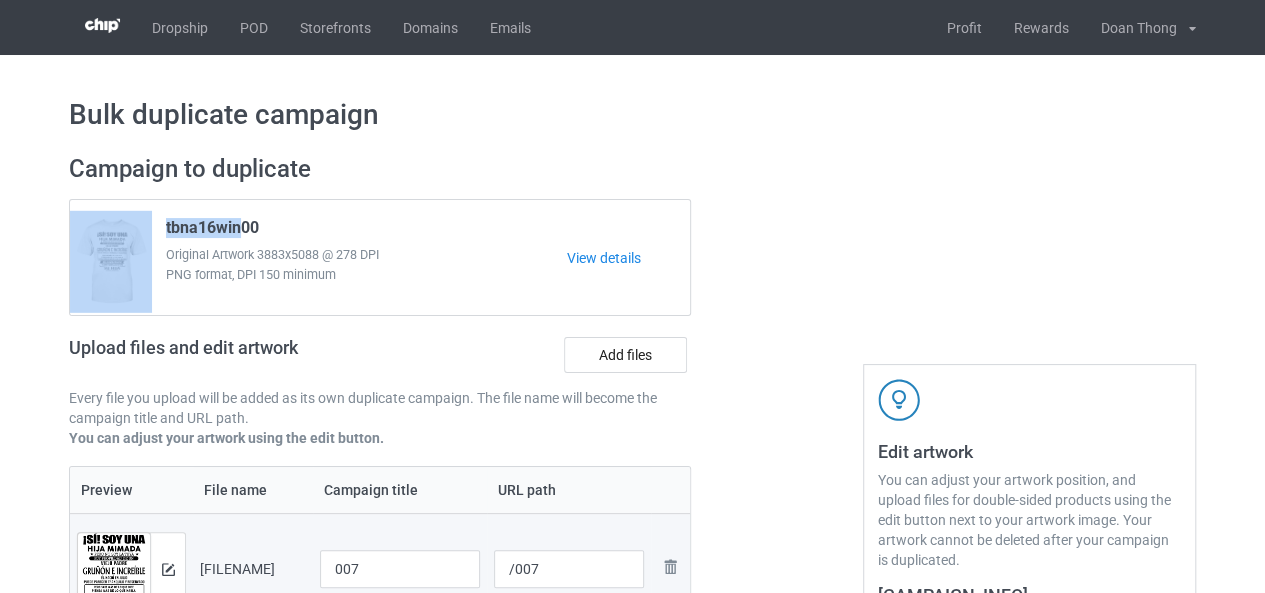 copy on "[ID]" 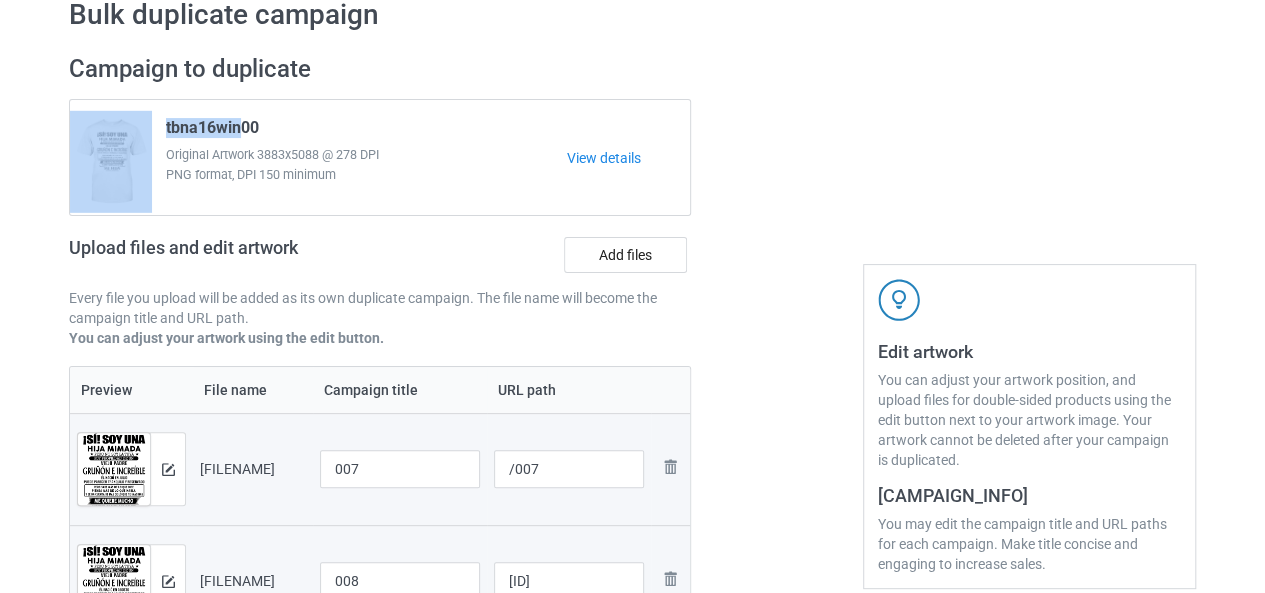 scroll, scrollTop: 200, scrollLeft: 0, axis: vertical 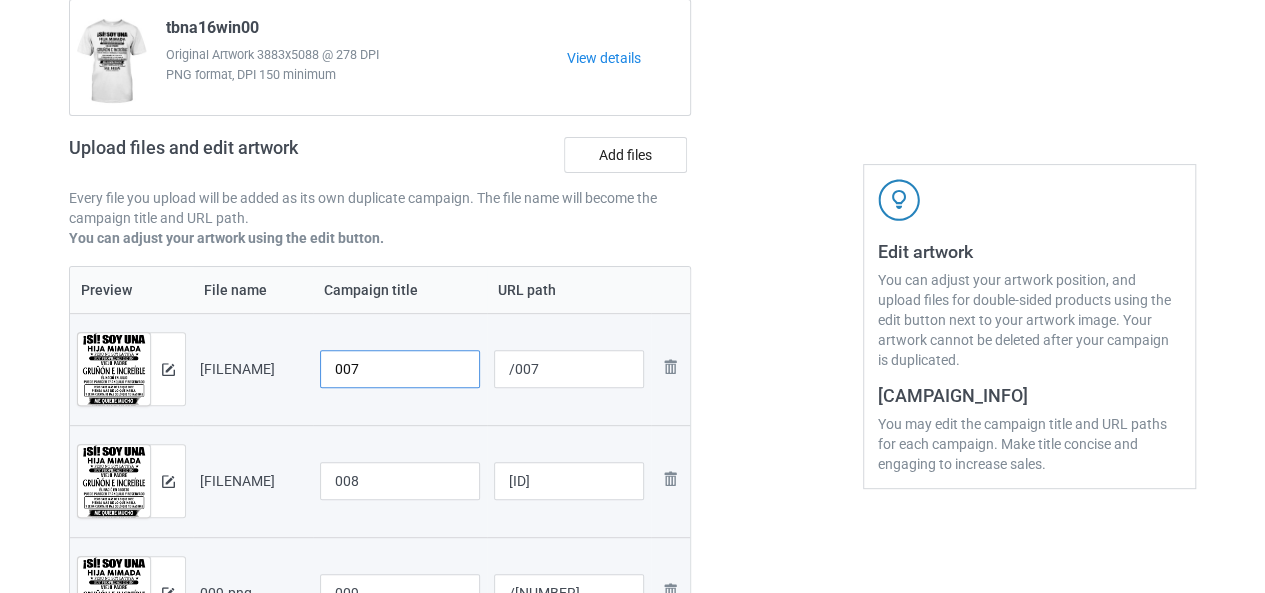 click on "007" at bounding box center [400, 369] 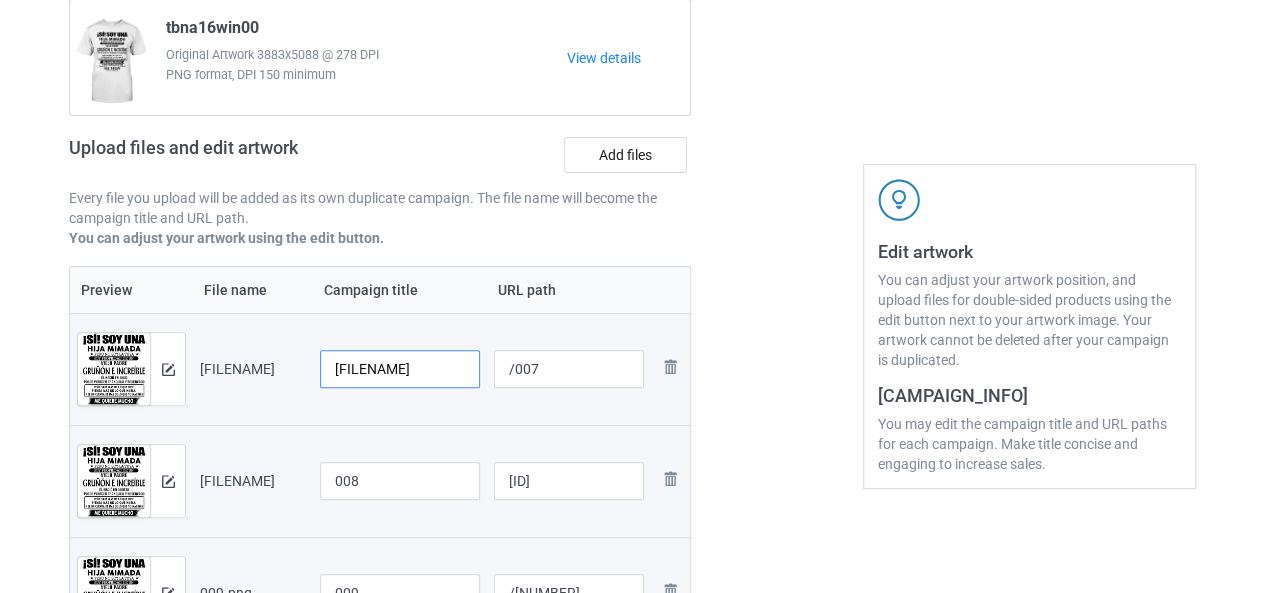 type on "[FILENAME]" 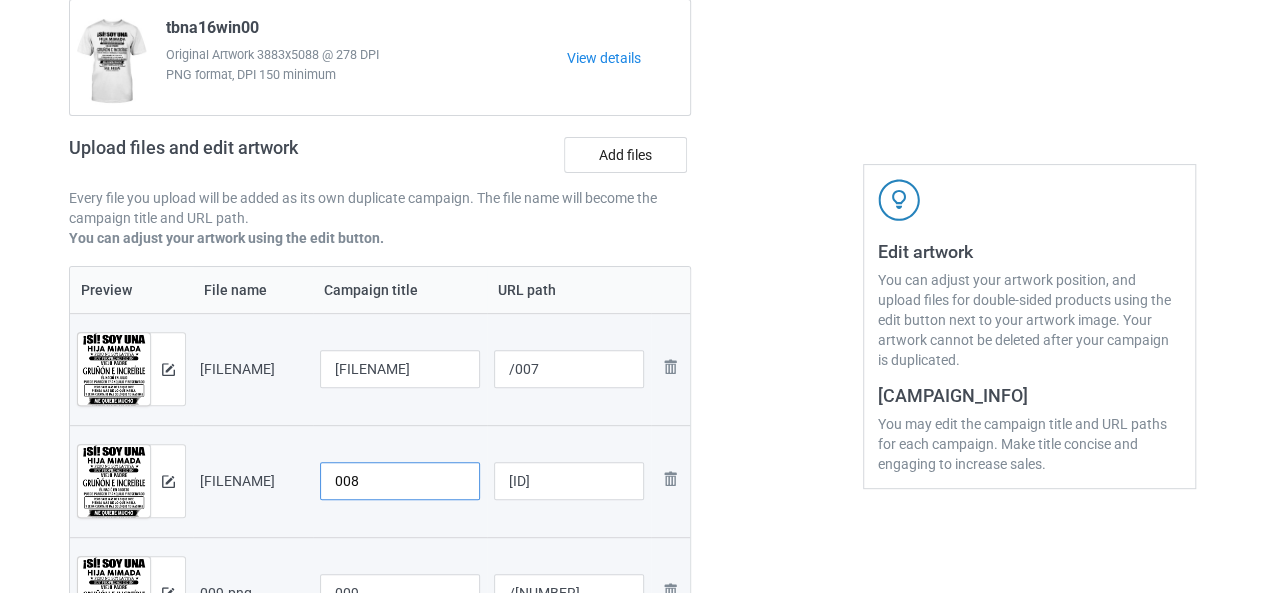 drag, startPoint x: 341, startPoint y: 481, endPoint x: 308, endPoint y: 490, distance: 34.20526 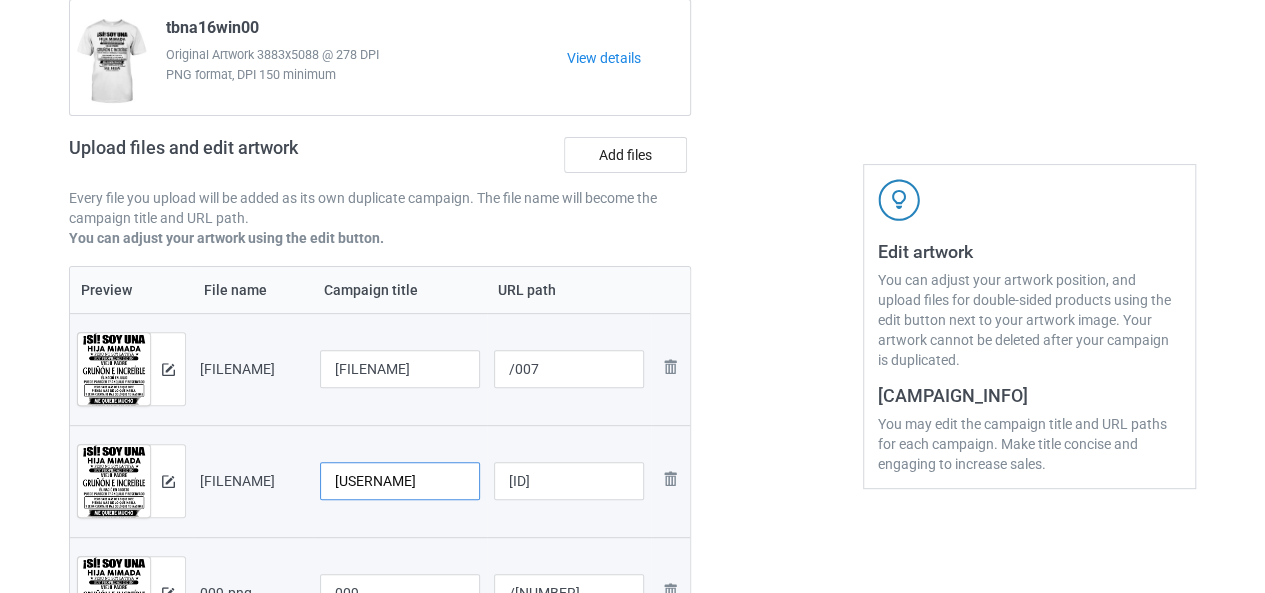 scroll, scrollTop: 300, scrollLeft: 0, axis: vertical 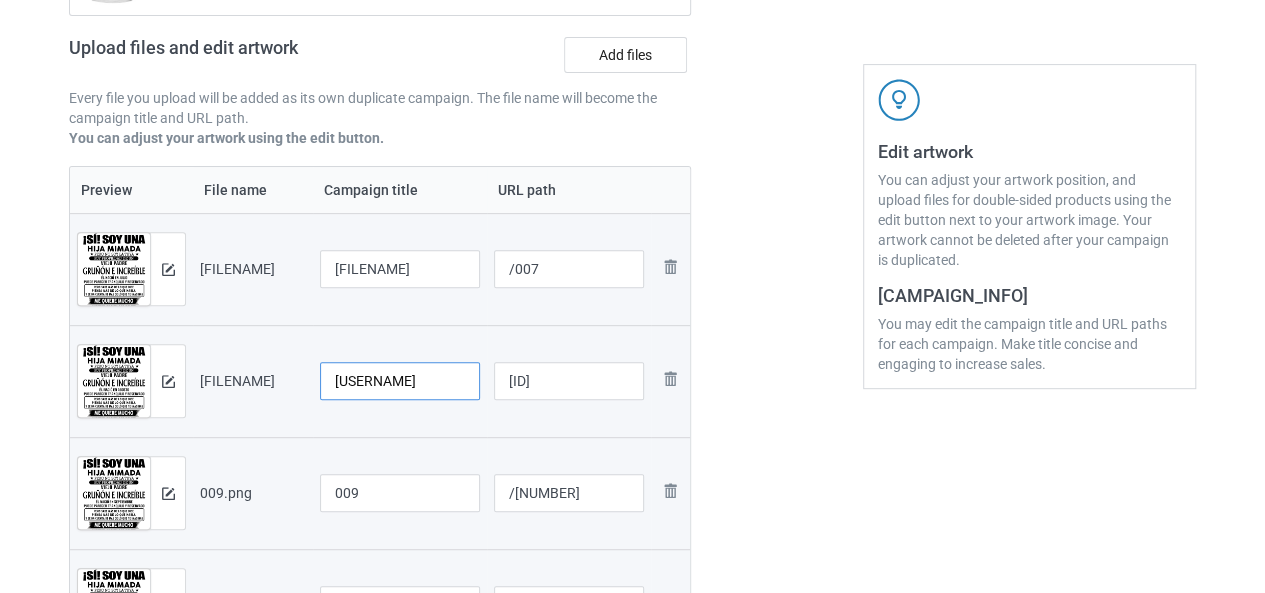 type on "[USERNAME]" 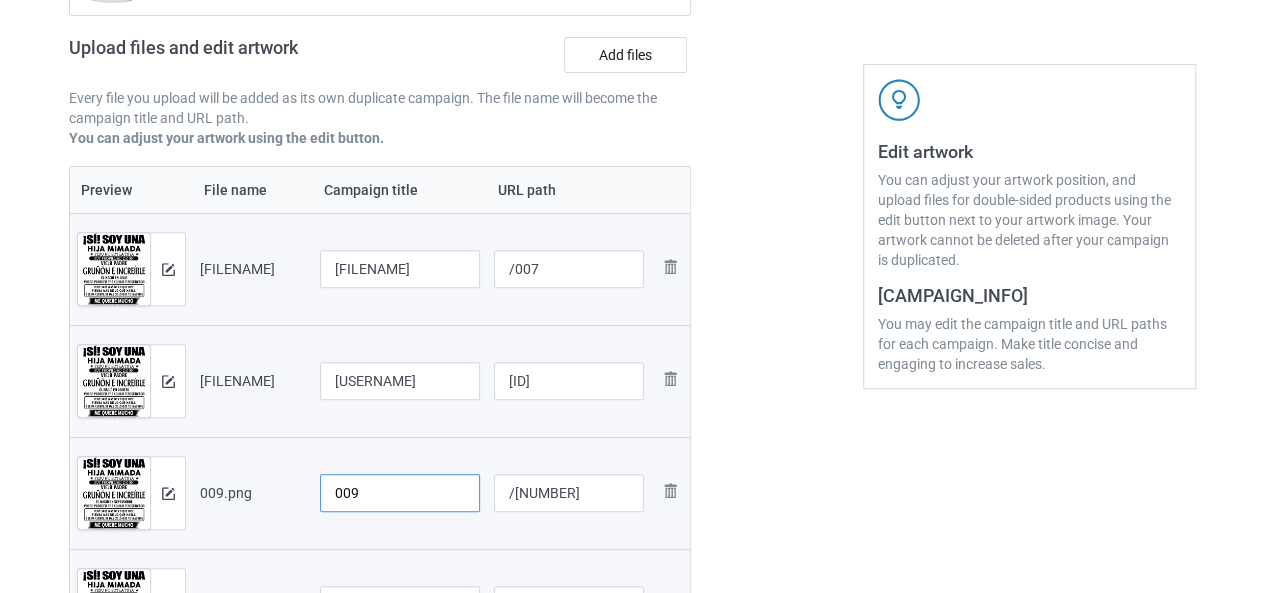 drag, startPoint x: 342, startPoint y: 501, endPoint x: 325, endPoint y: 505, distance: 17.464249 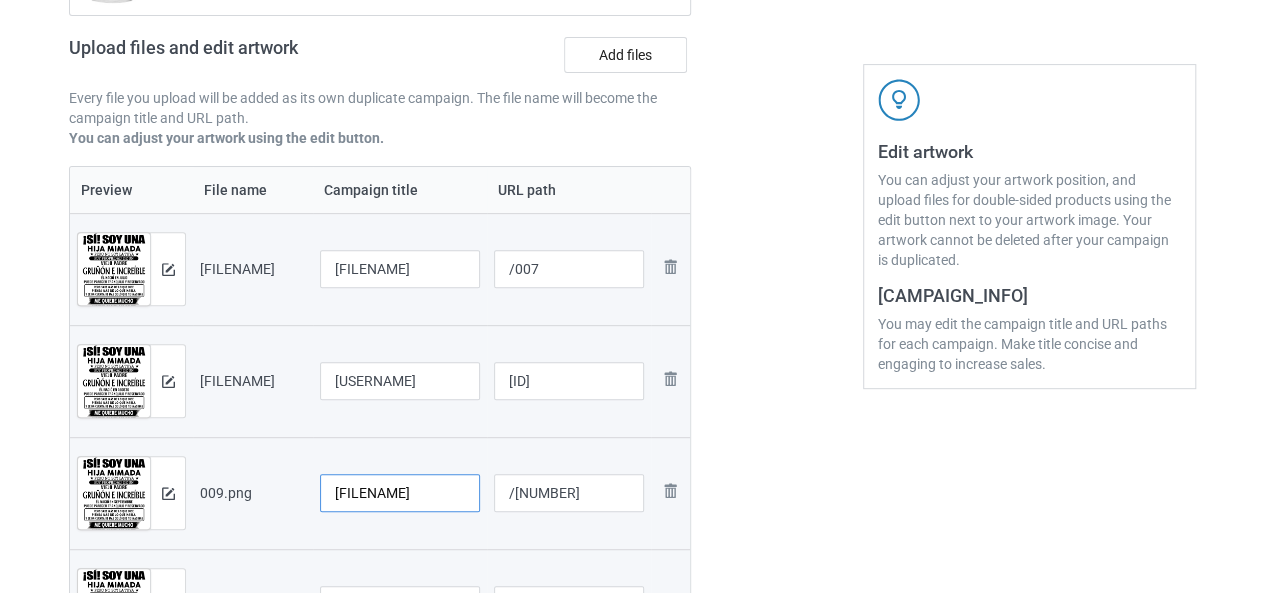 scroll, scrollTop: 400, scrollLeft: 0, axis: vertical 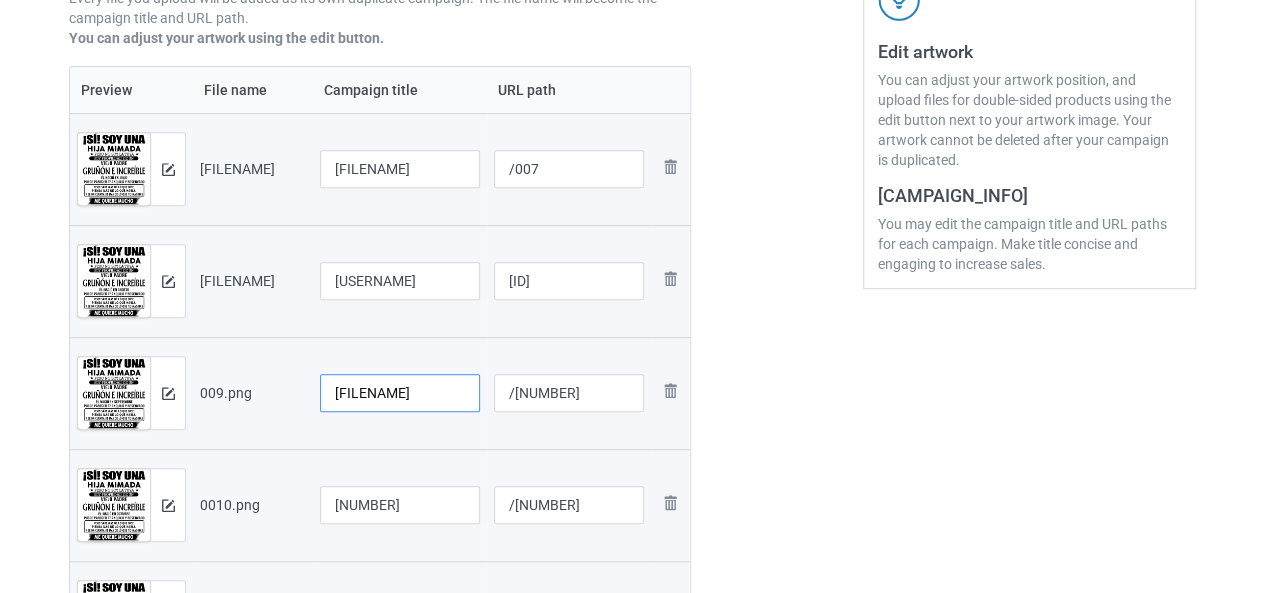 type on "[FILENAME]" 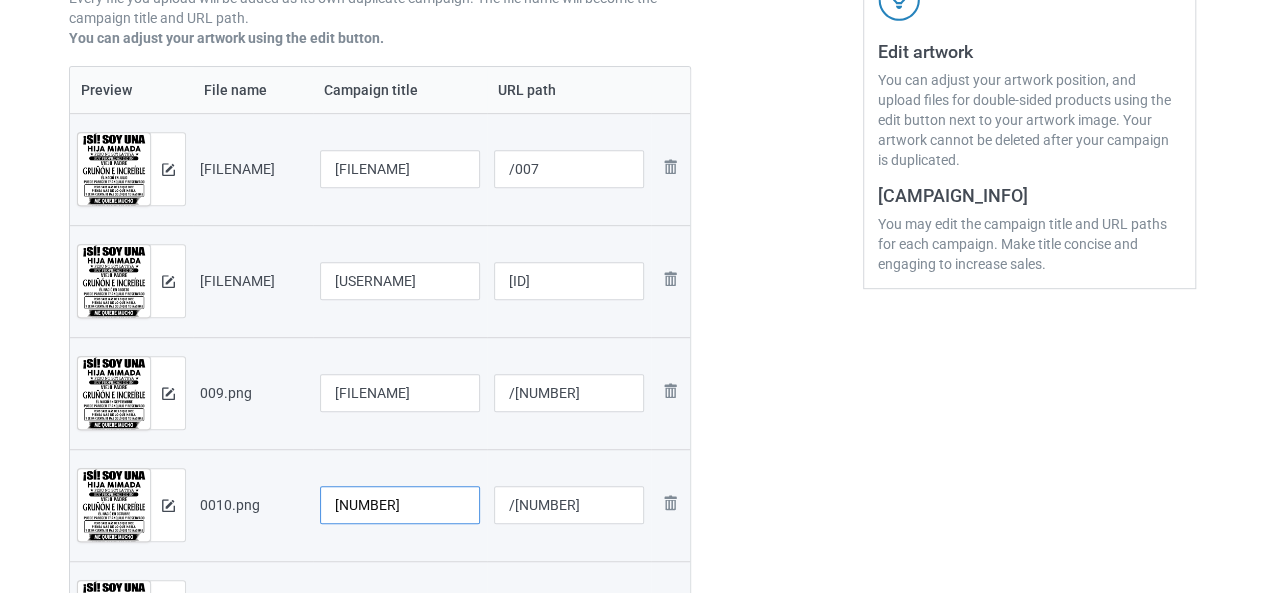 drag, startPoint x: 347, startPoint y: 507, endPoint x: 330, endPoint y: 507, distance: 17 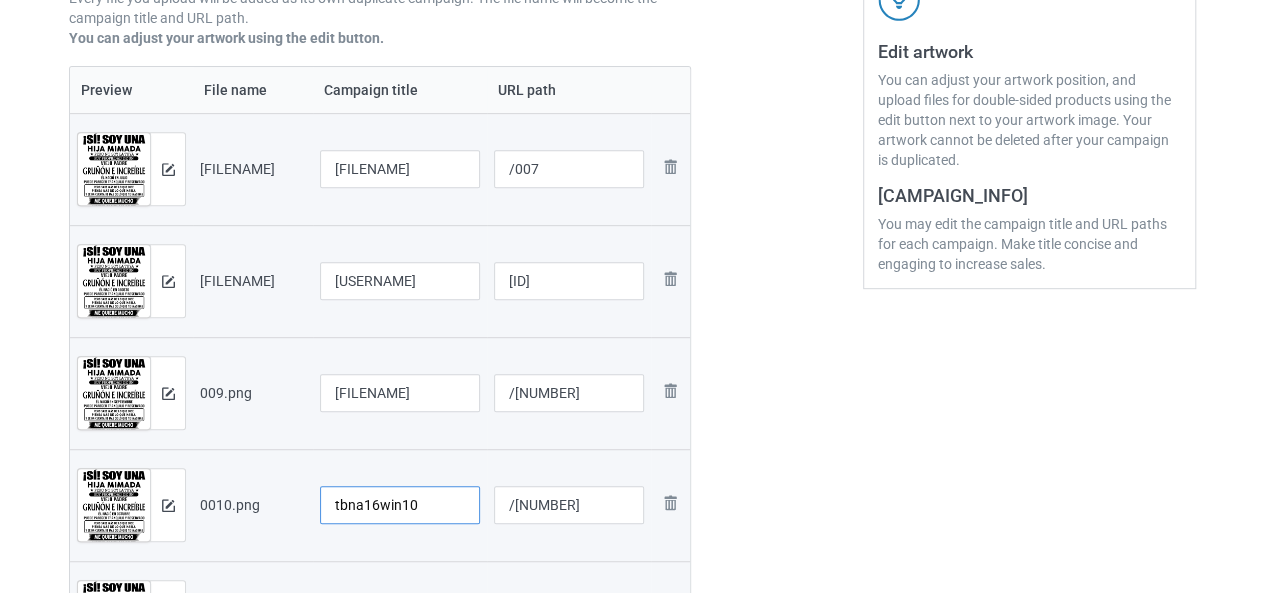 scroll, scrollTop: 500, scrollLeft: 0, axis: vertical 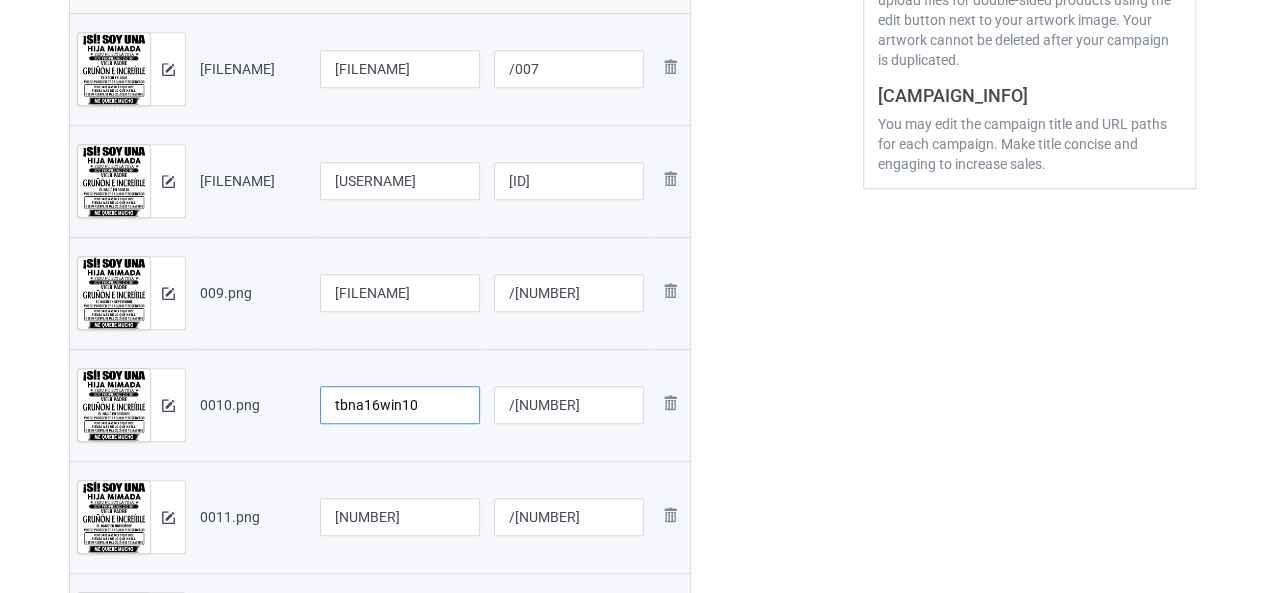 type on "tbna16win10" 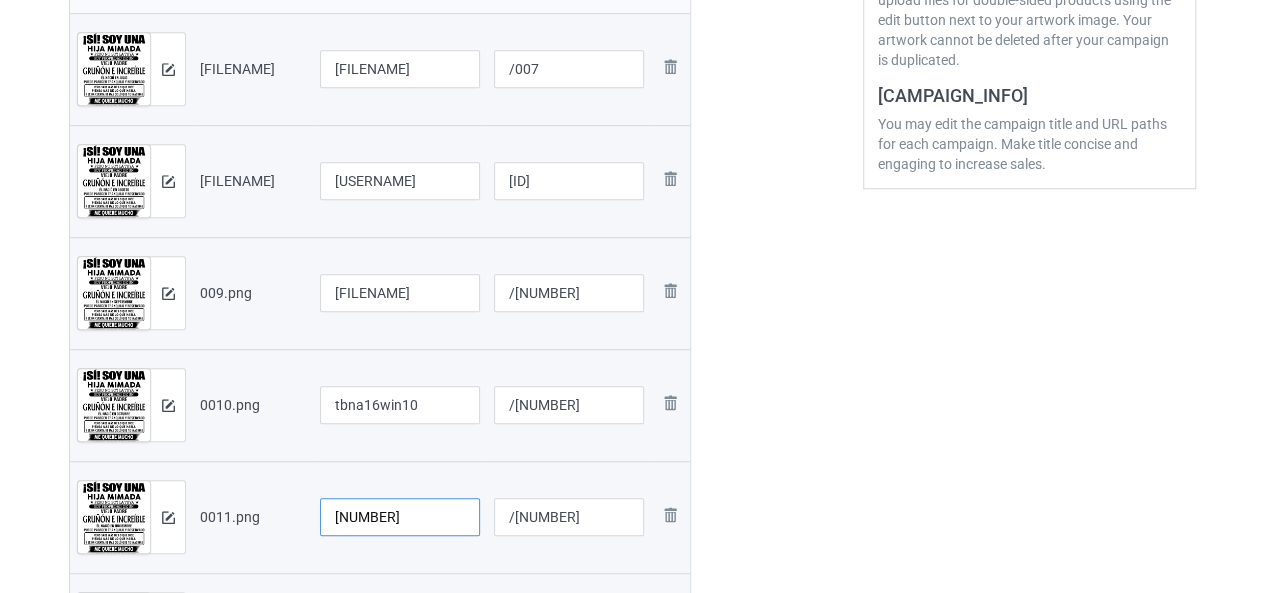drag, startPoint x: 352, startPoint y: 509, endPoint x: 327, endPoint y: 515, distance: 25.70992 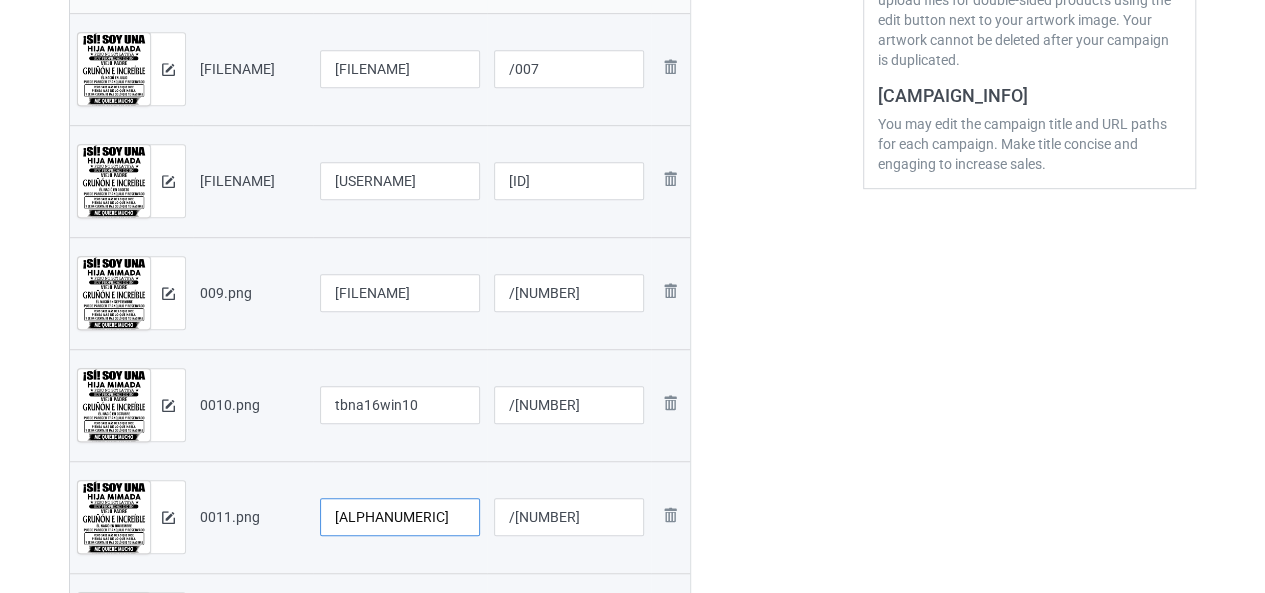 scroll, scrollTop: 700, scrollLeft: 0, axis: vertical 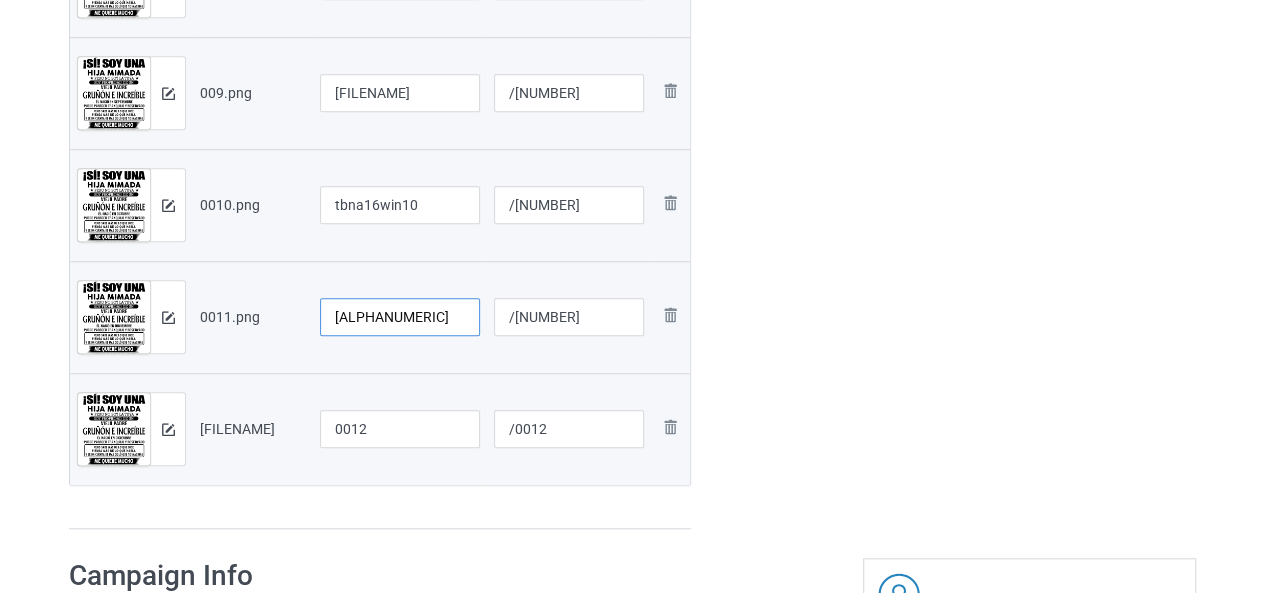 type on "[ALPHANUMERIC]" 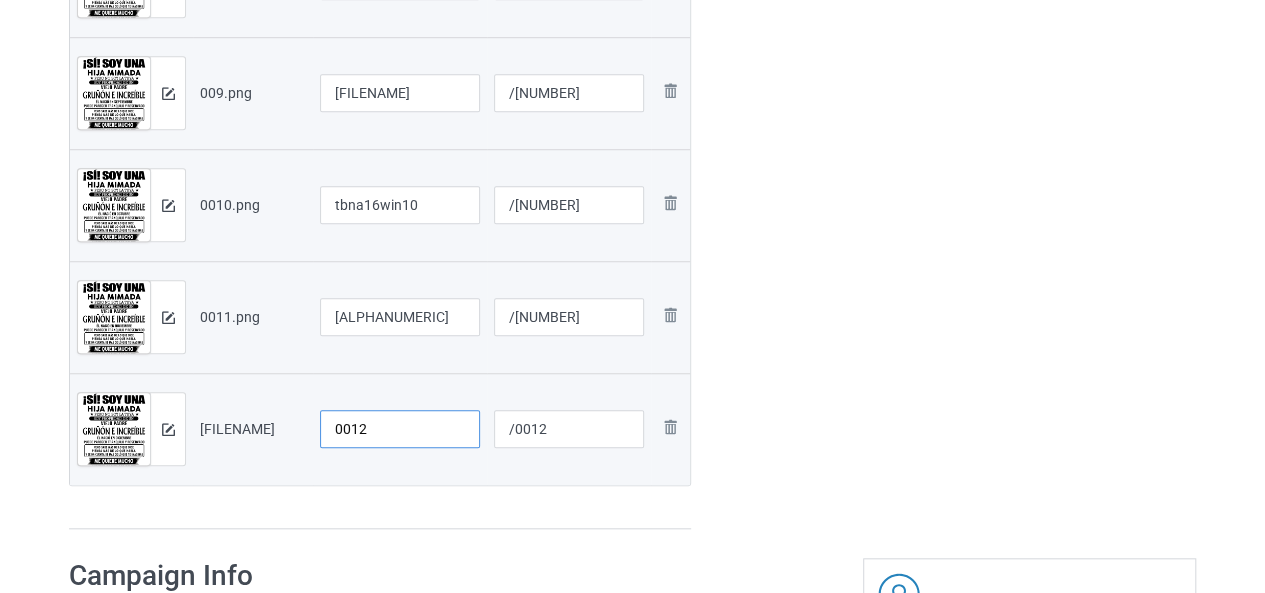 drag, startPoint x: 346, startPoint y: 433, endPoint x: 300, endPoint y: 439, distance: 46.389652 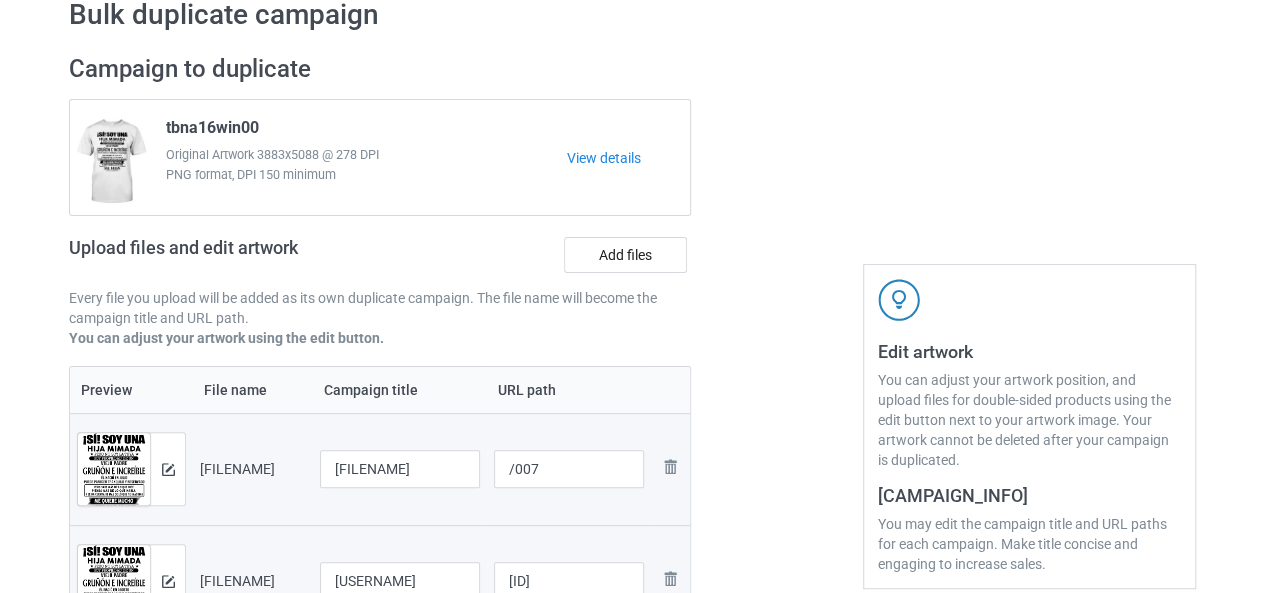 scroll, scrollTop: 200, scrollLeft: 0, axis: vertical 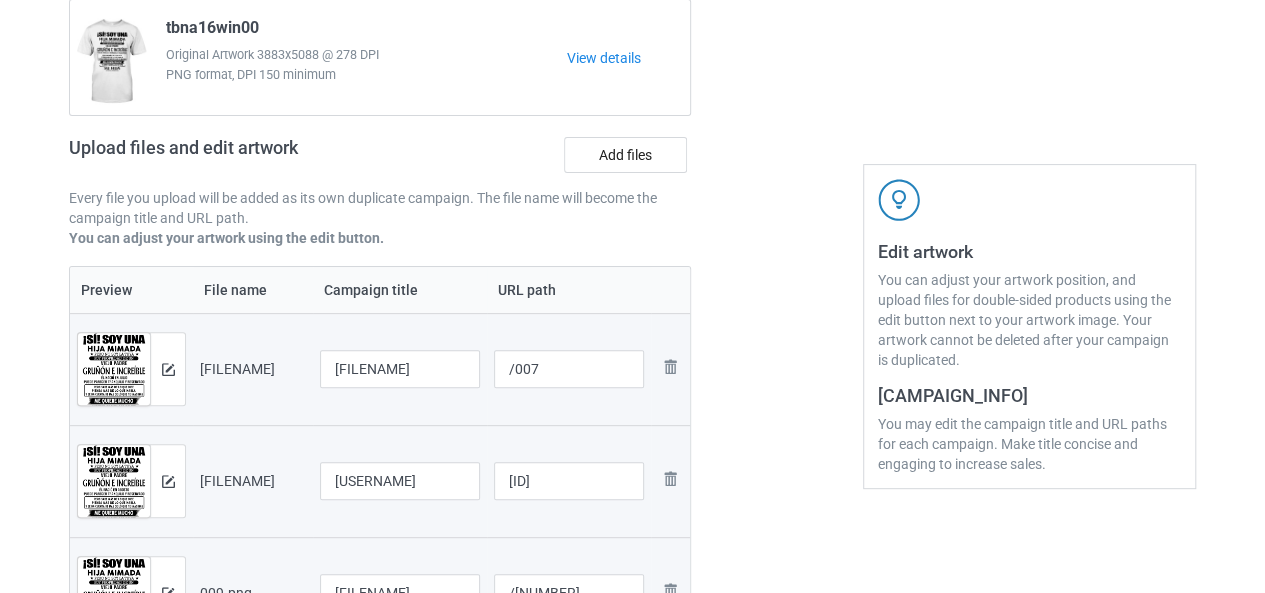 type on "tbna16win12" 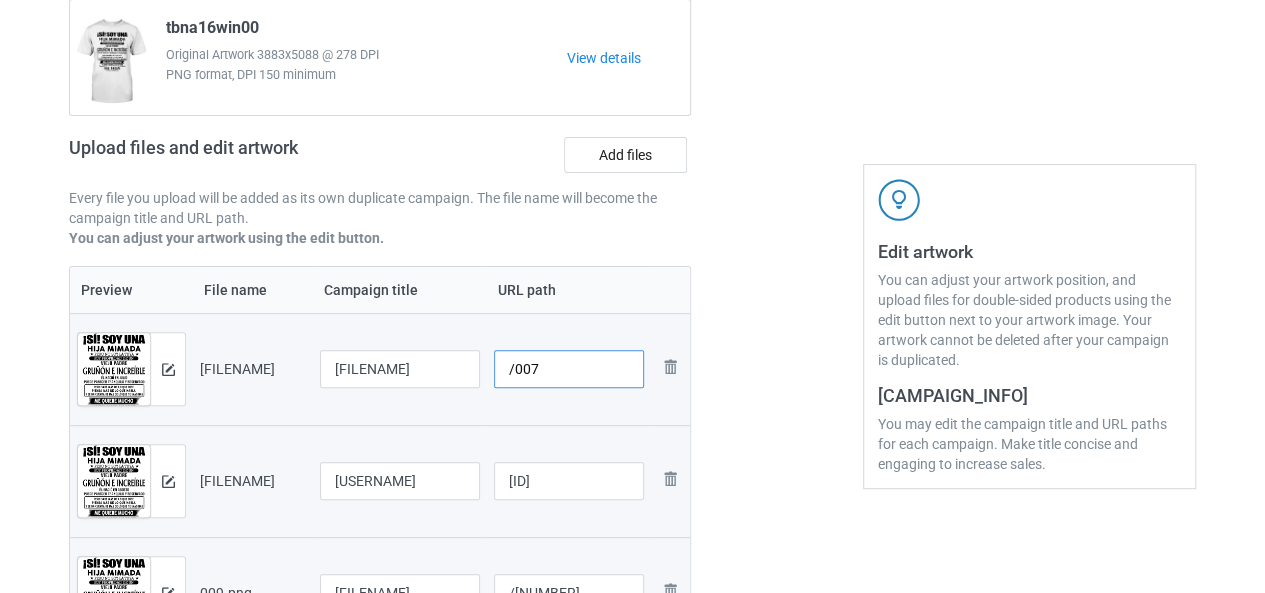 click on "/007" at bounding box center [569, 369] 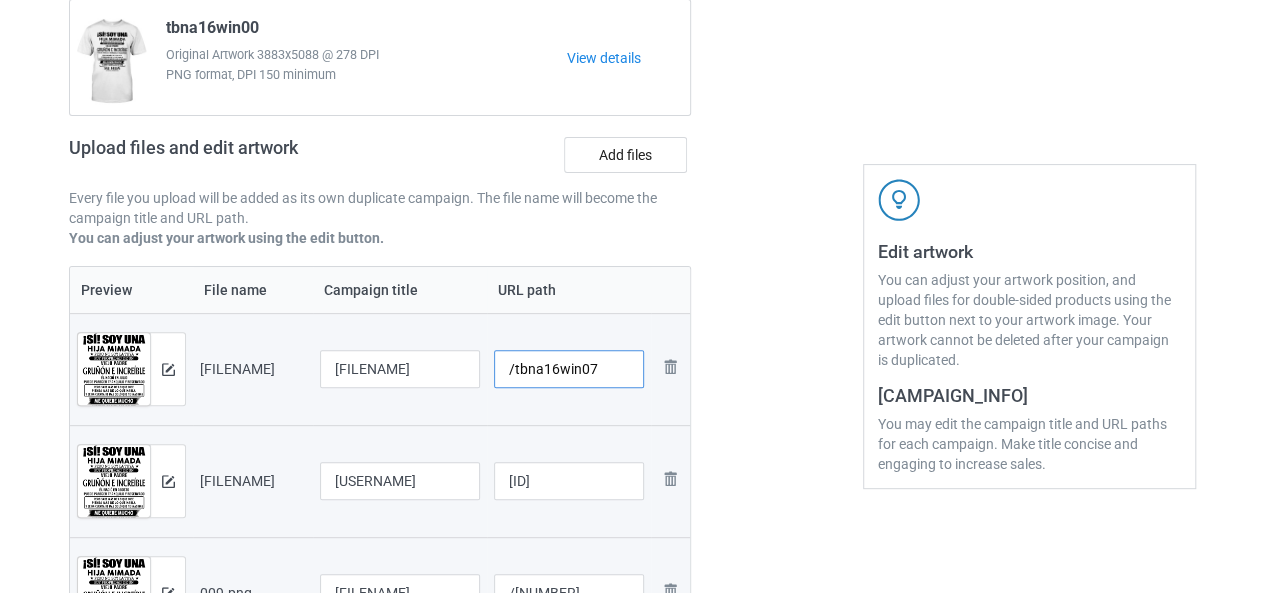 type on "/tbna16win07" 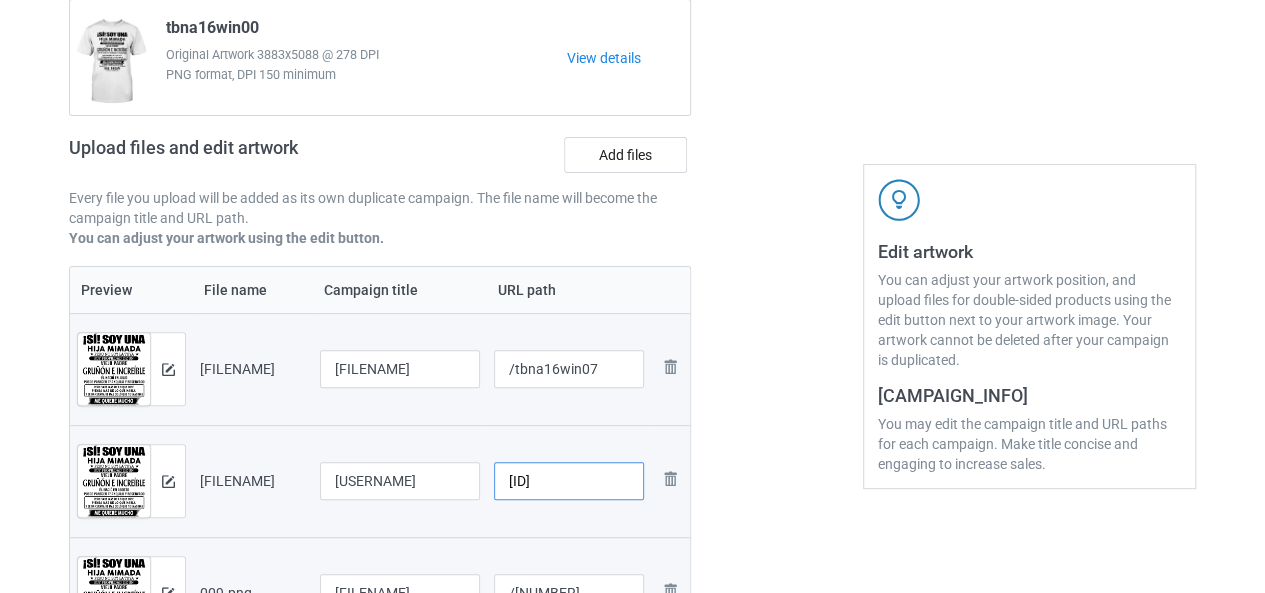 drag, startPoint x: 523, startPoint y: 487, endPoint x: 478, endPoint y: 497, distance: 46.09772 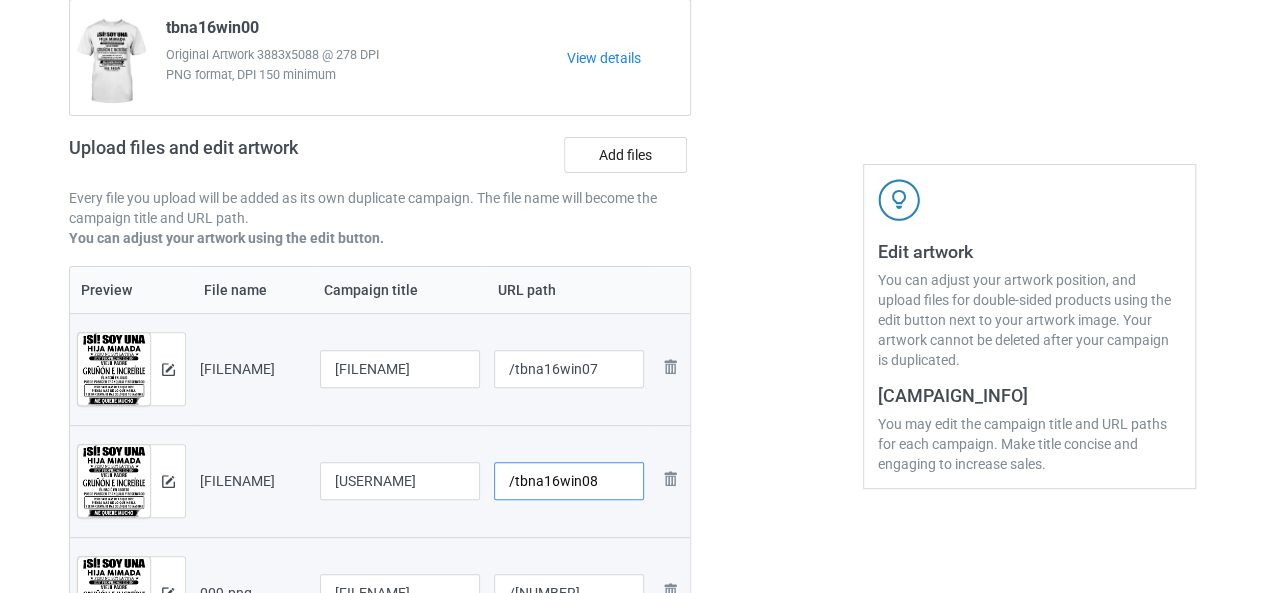 scroll, scrollTop: 300, scrollLeft: 0, axis: vertical 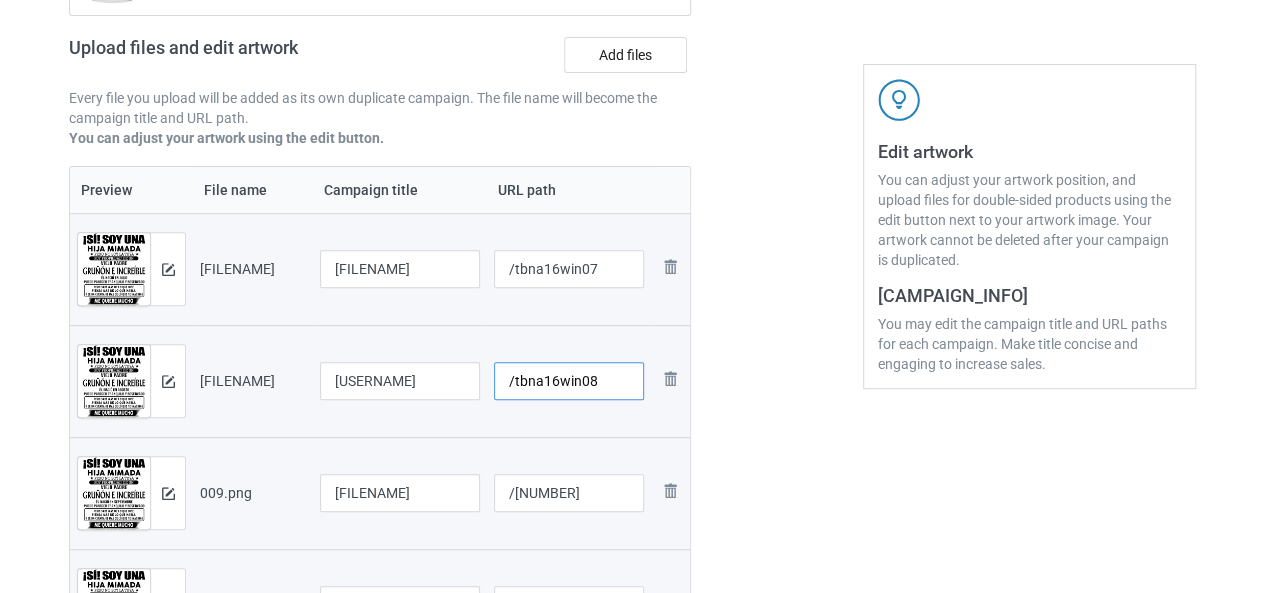 type on "/tbna16win08" 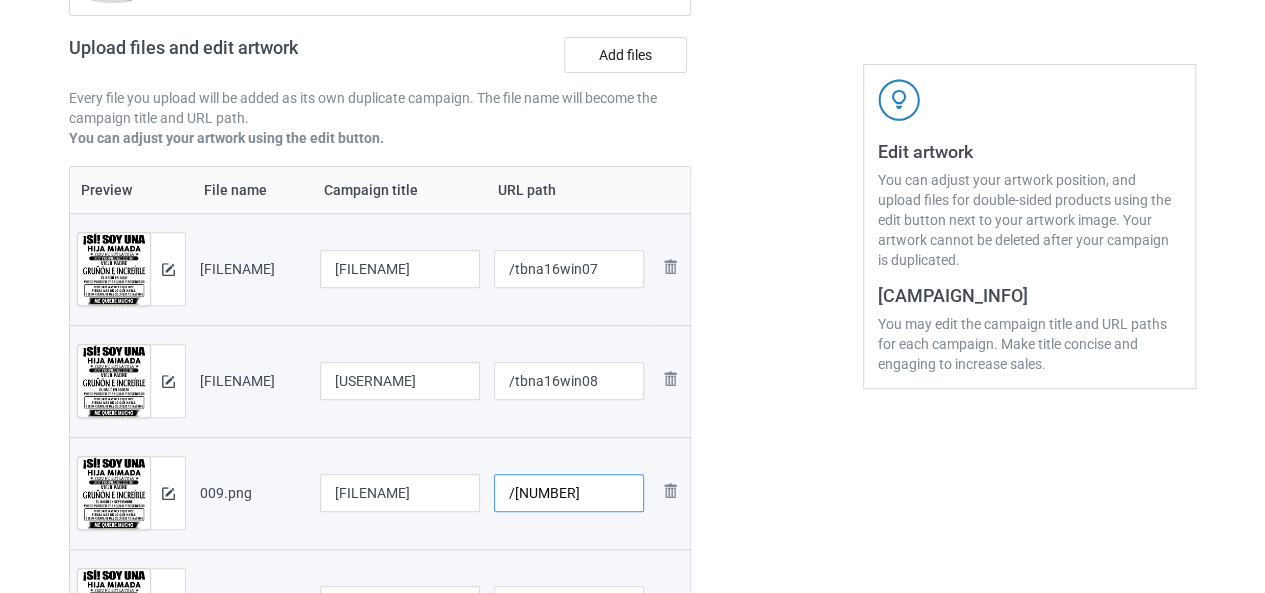 drag, startPoint x: 522, startPoint y: 499, endPoint x: 499, endPoint y: 511, distance: 25.942244 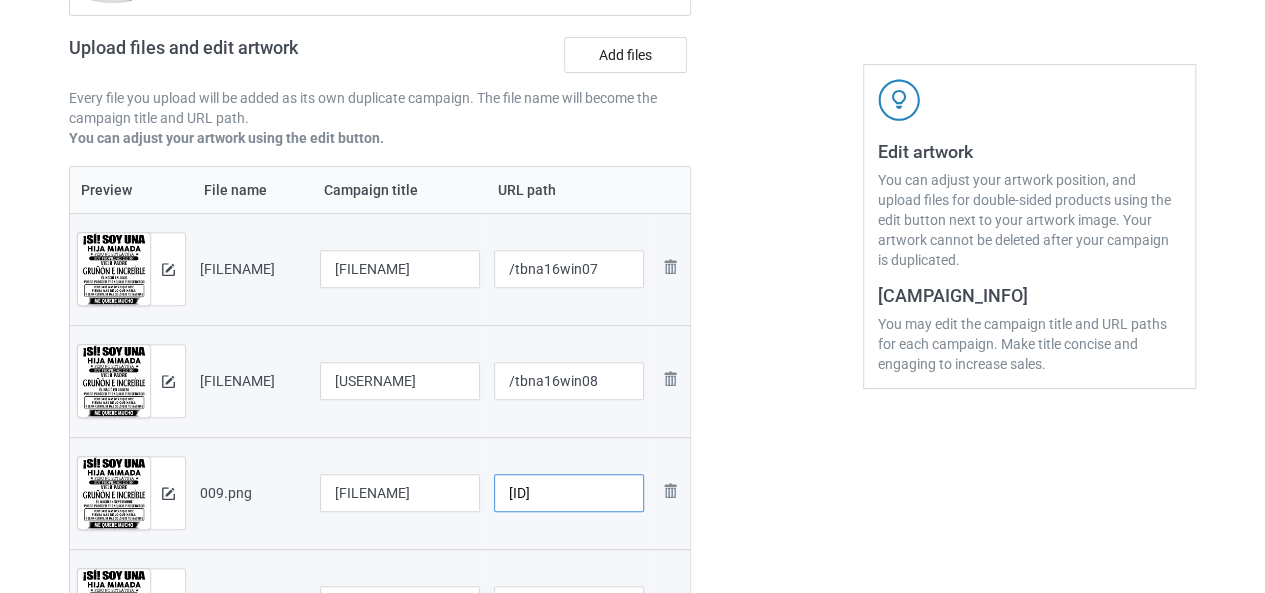 scroll, scrollTop: 400, scrollLeft: 0, axis: vertical 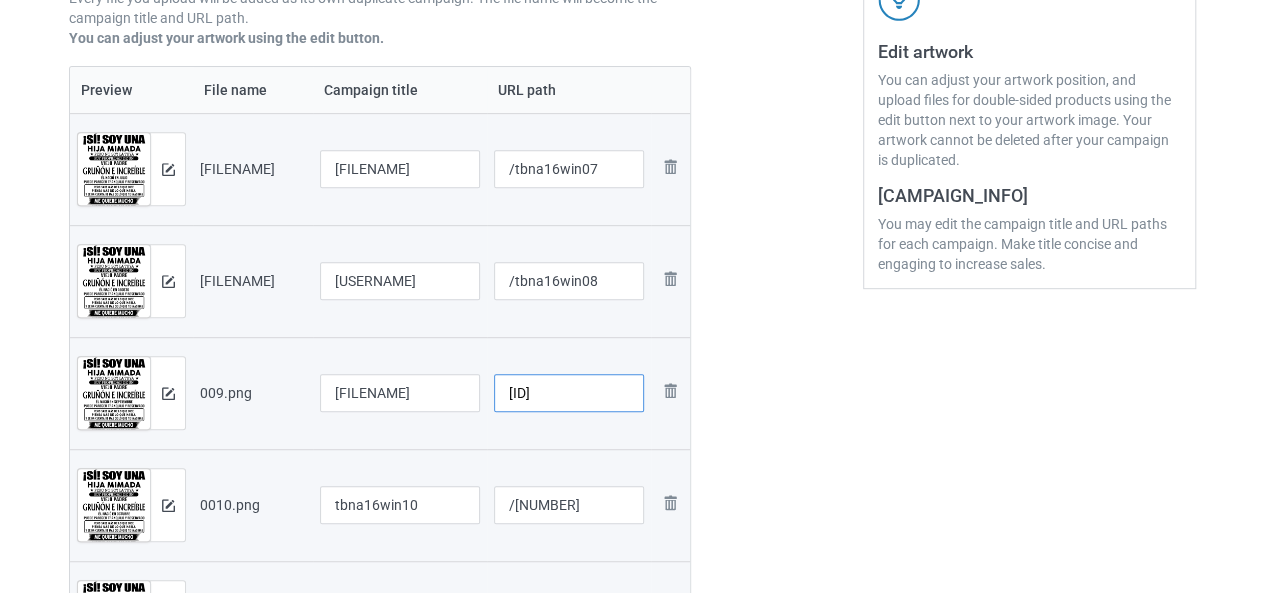 type on "[ID]" 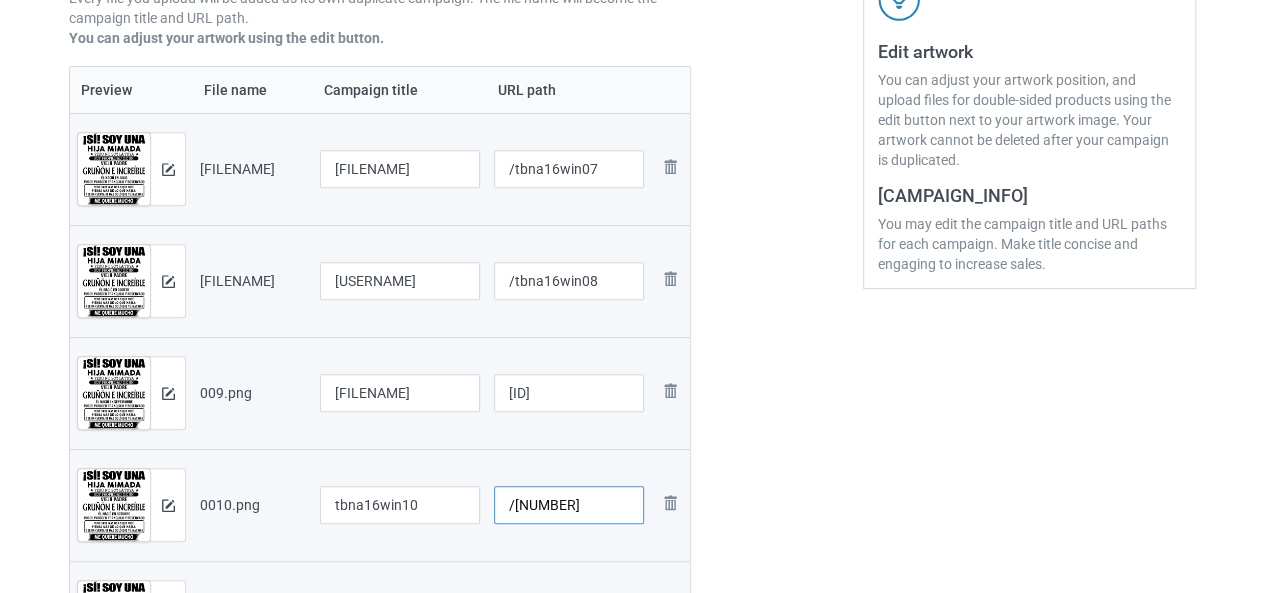 drag, startPoint x: 526, startPoint y: 509, endPoint x: 478, endPoint y: 521, distance: 49.47727 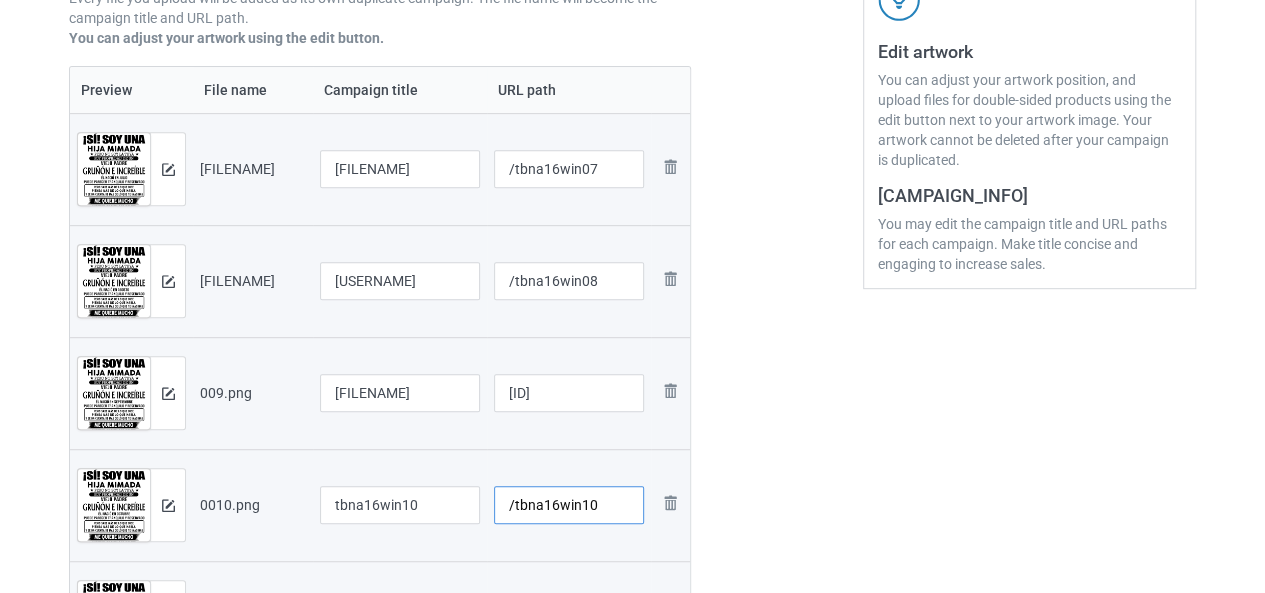 scroll, scrollTop: 500, scrollLeft: 0, axis: vertical 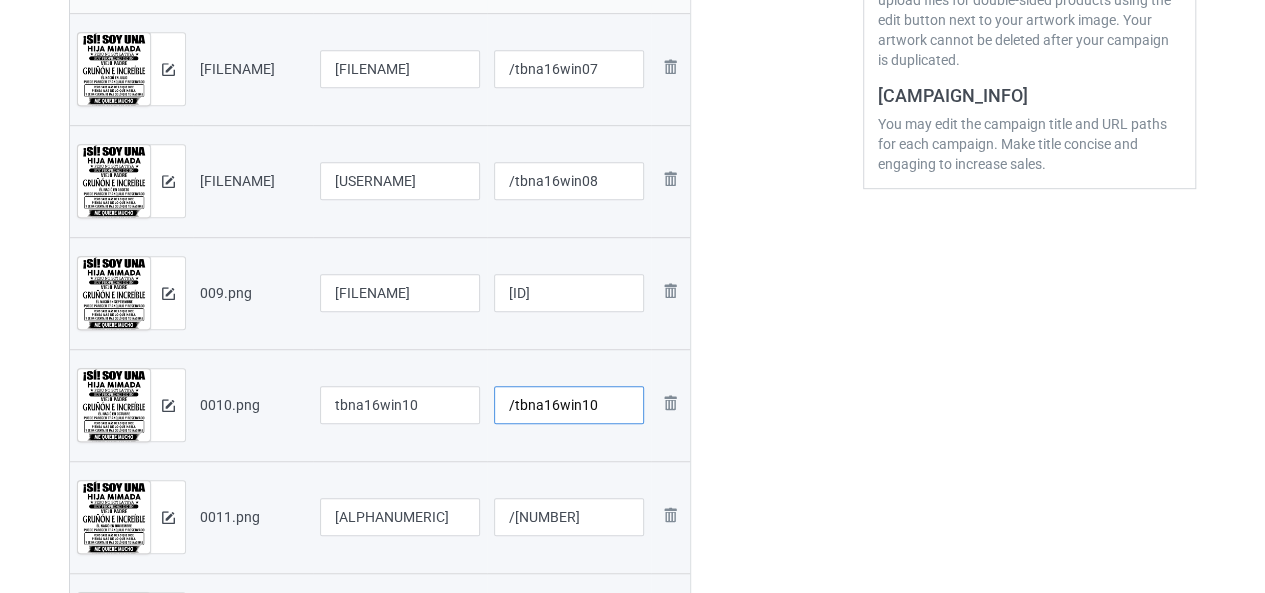 type on "/tbna16win10" 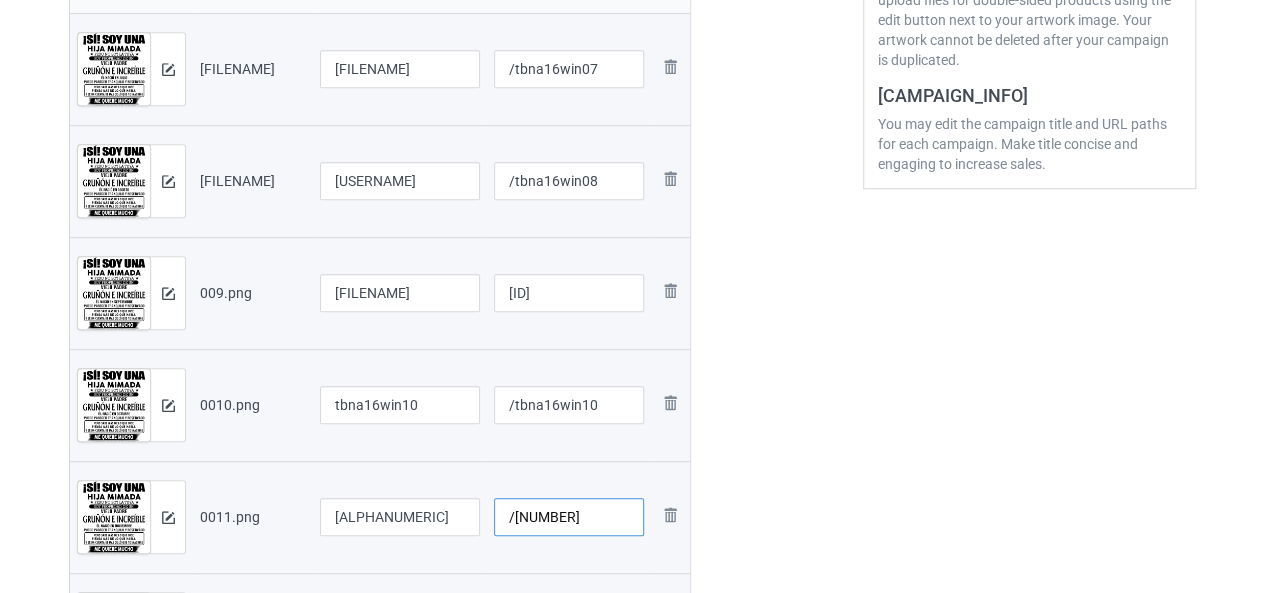 drag, startPoint x: 527, startPoint y: 521, endPoint x: 482, endPoint y: 532, distance: 46.32494 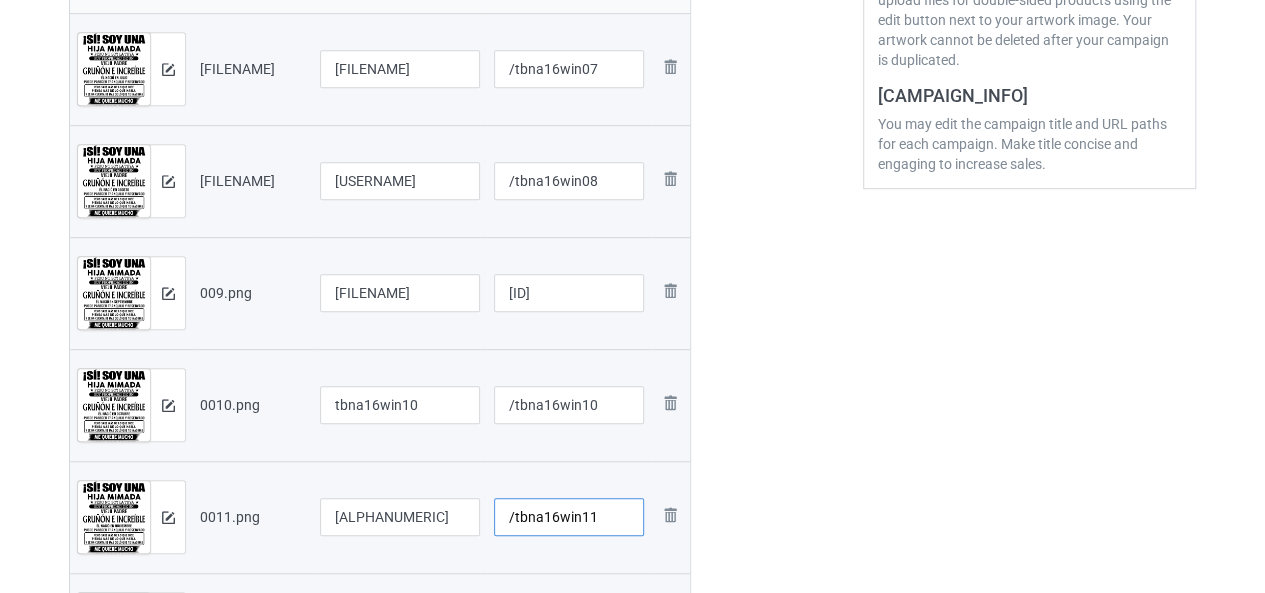 scroll, scrollTop: 600, scrollLeft: 0, axis: vertical 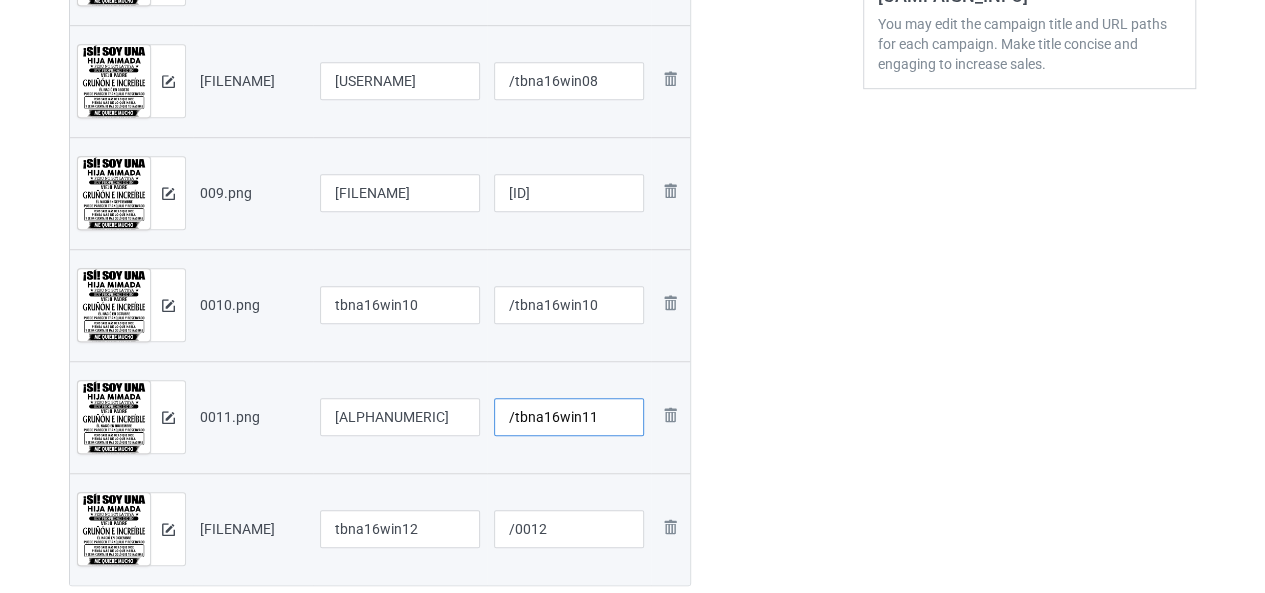 type on "/tbna16win11" 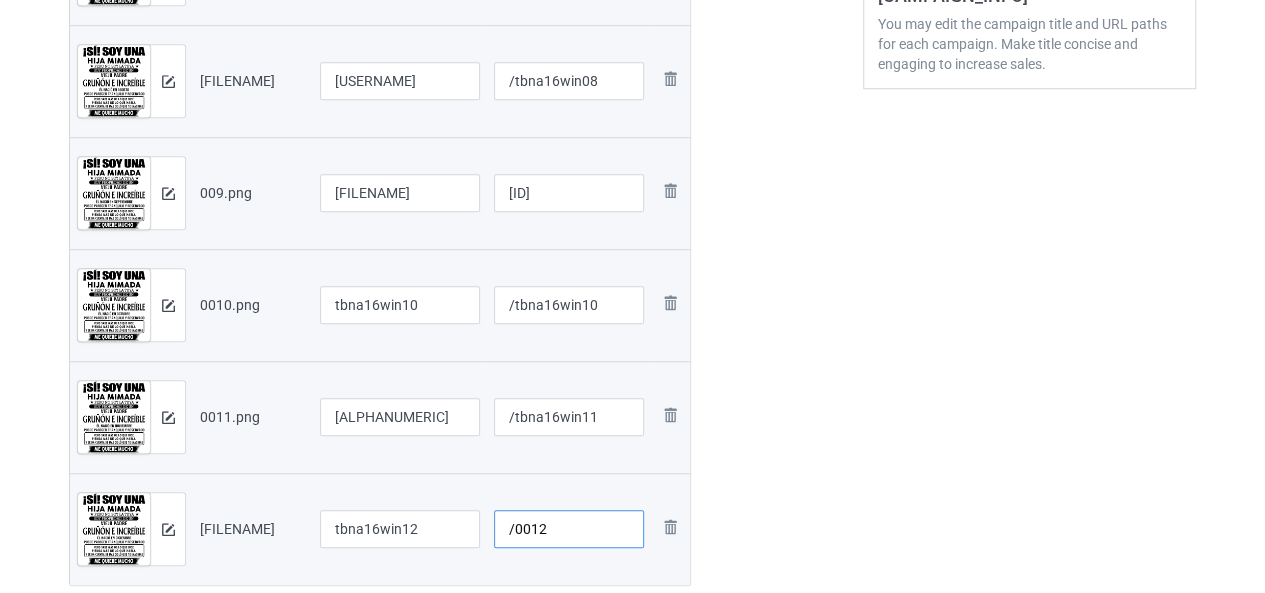 drag, startPoint x: 527, startPoint y: 533, endPoint x: 479, endPoint y: 545, distance: 49.47727 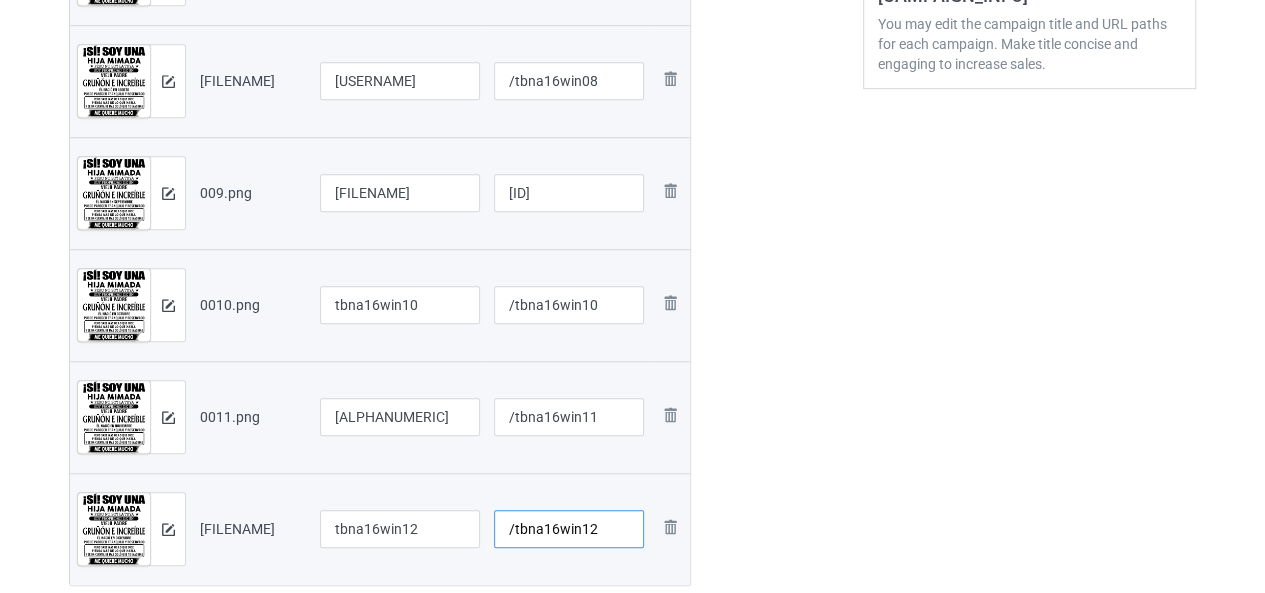 type on "/tbna16win12" 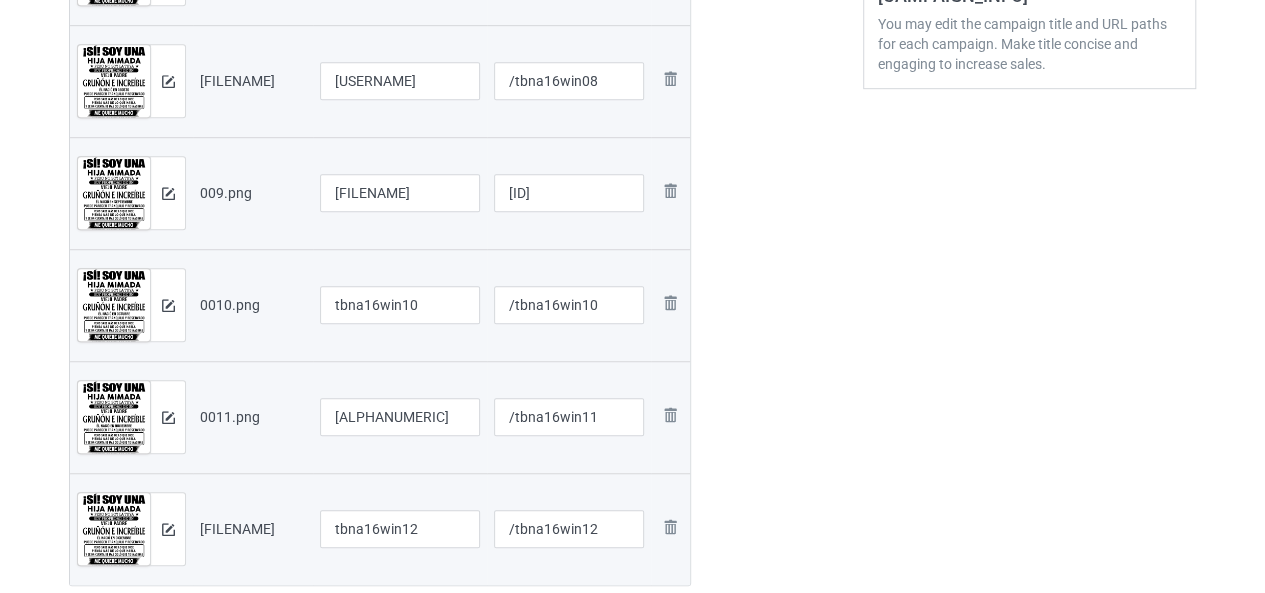 click on "/tbna16win12" at bounding box center (569, 529) 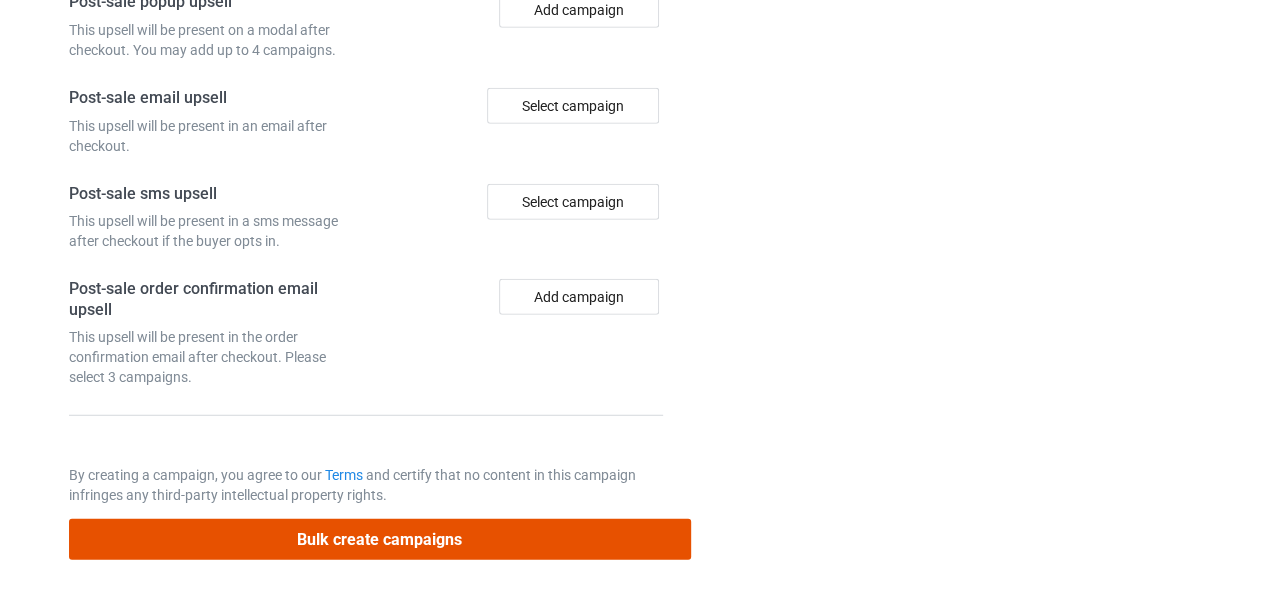 click on "Bulk create campaigns" at bounding box center [380, 539] 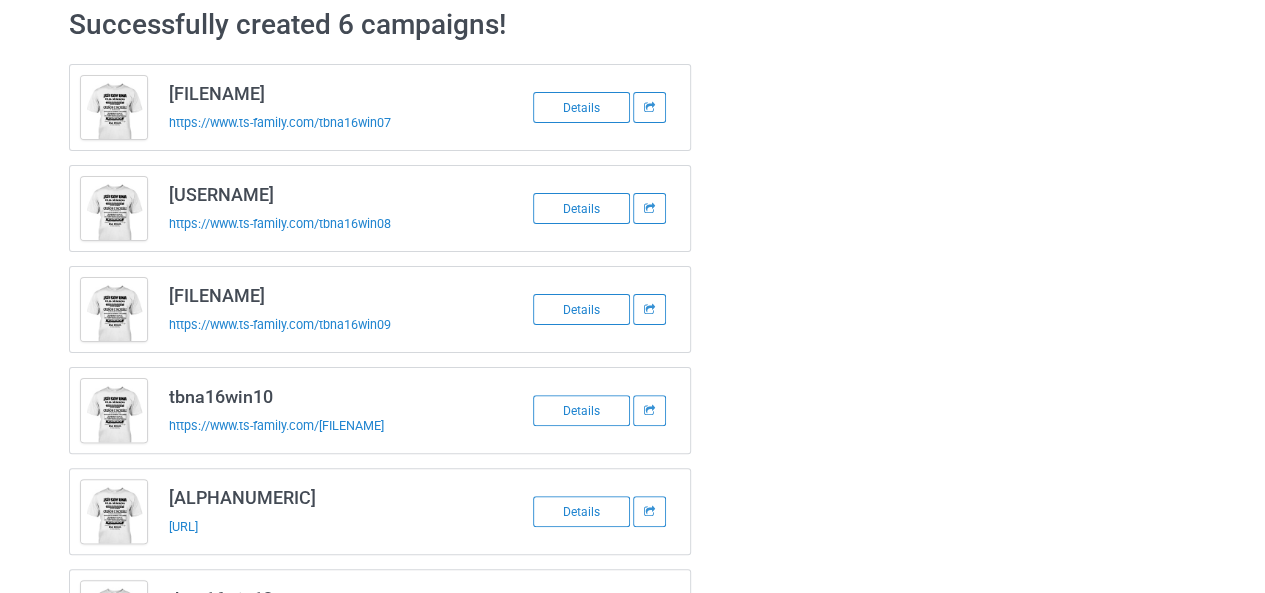 scroll, scrollTop: 0, scrollLeft: 0, axis: both 